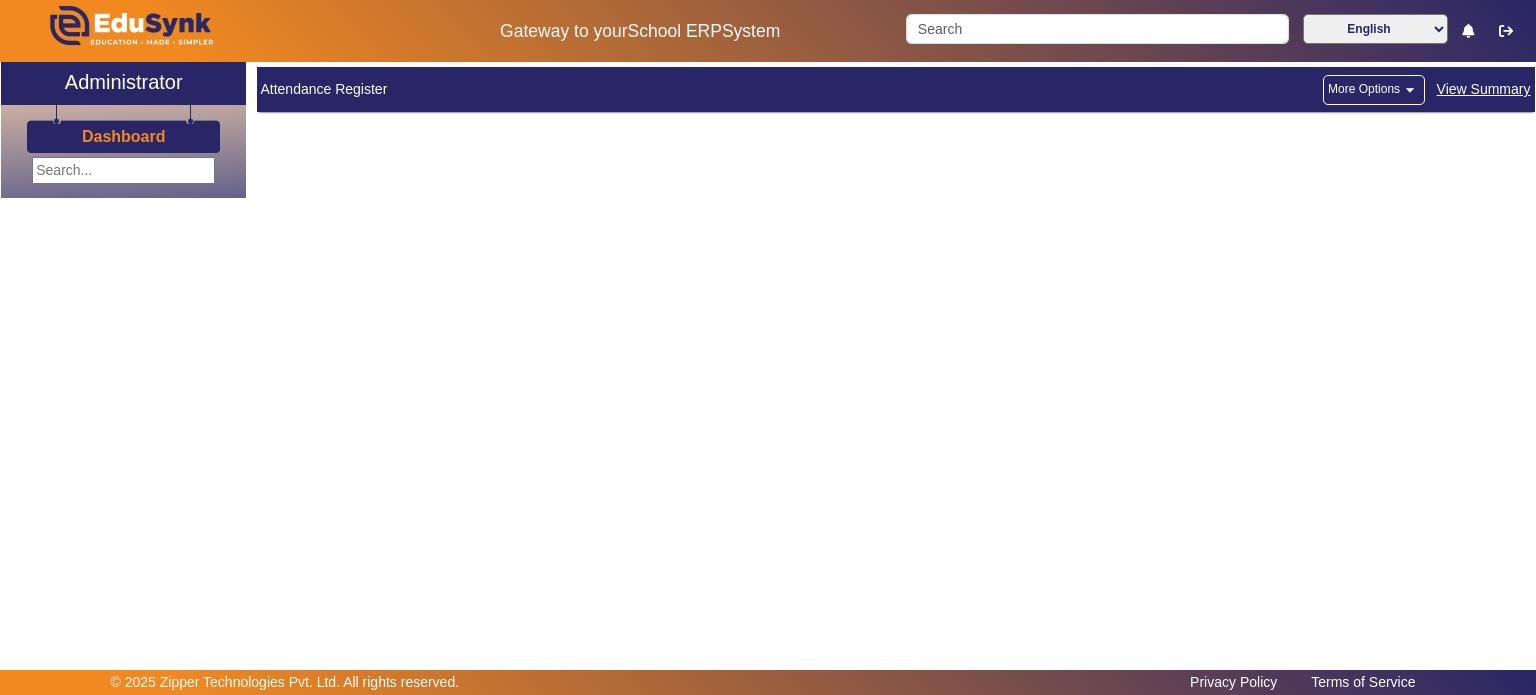 scroll, scrollTop: 0, scrollLeft: 0, axis: both 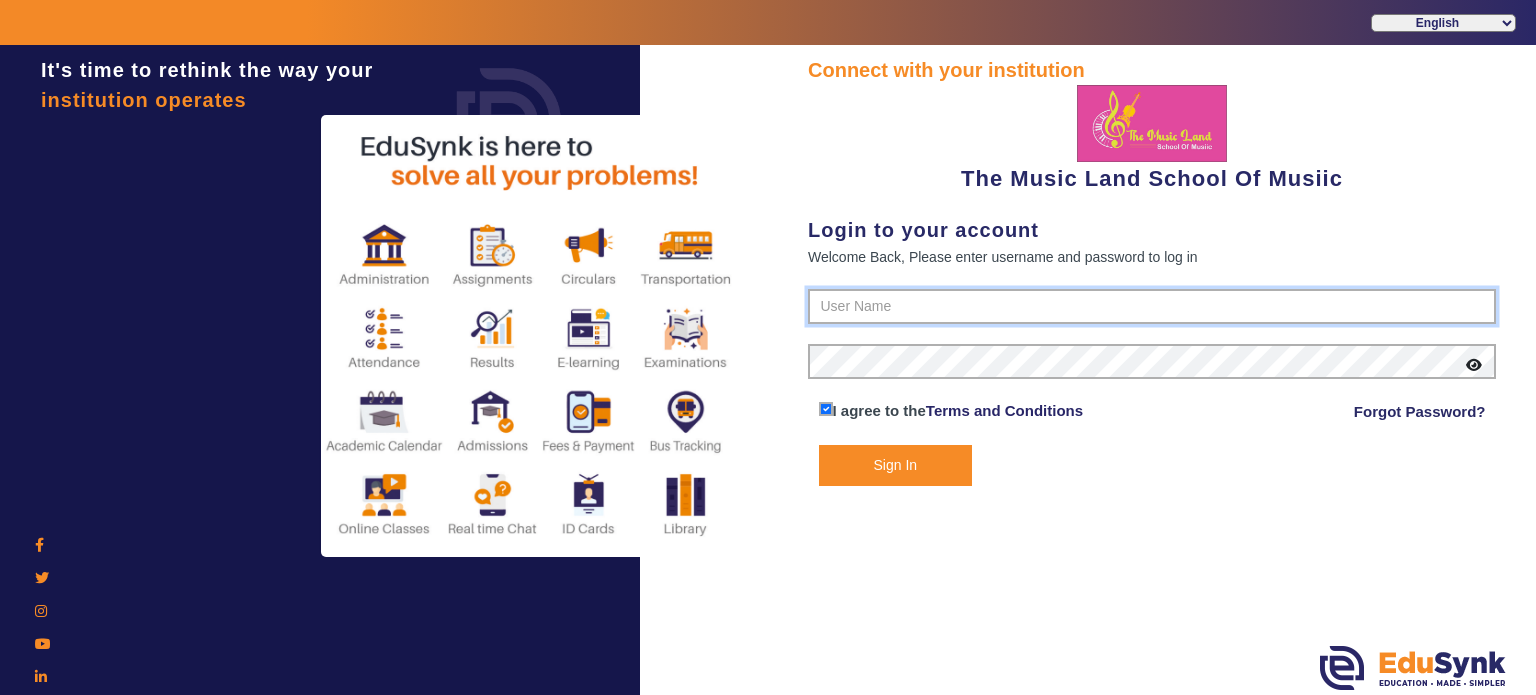 click at bounding box center (1152, 307) 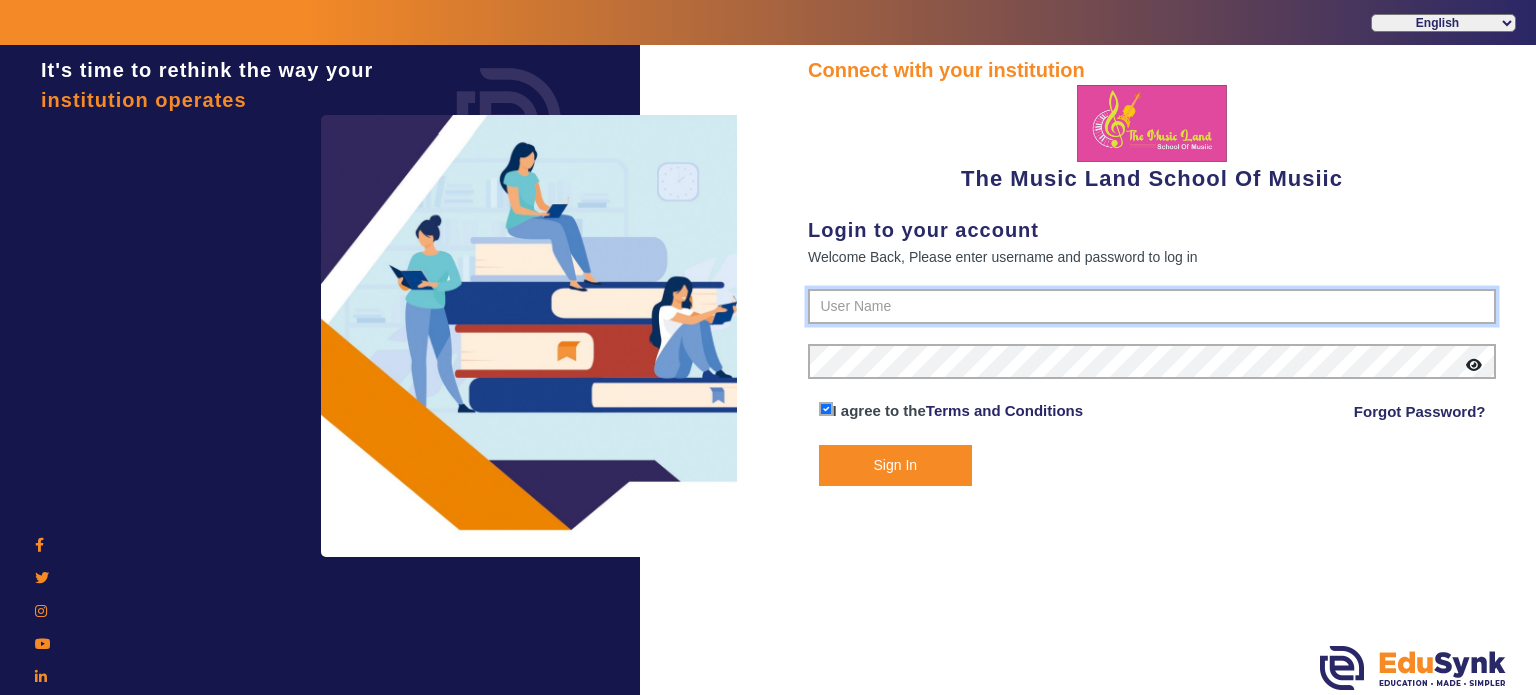 type on "[PHONE]" 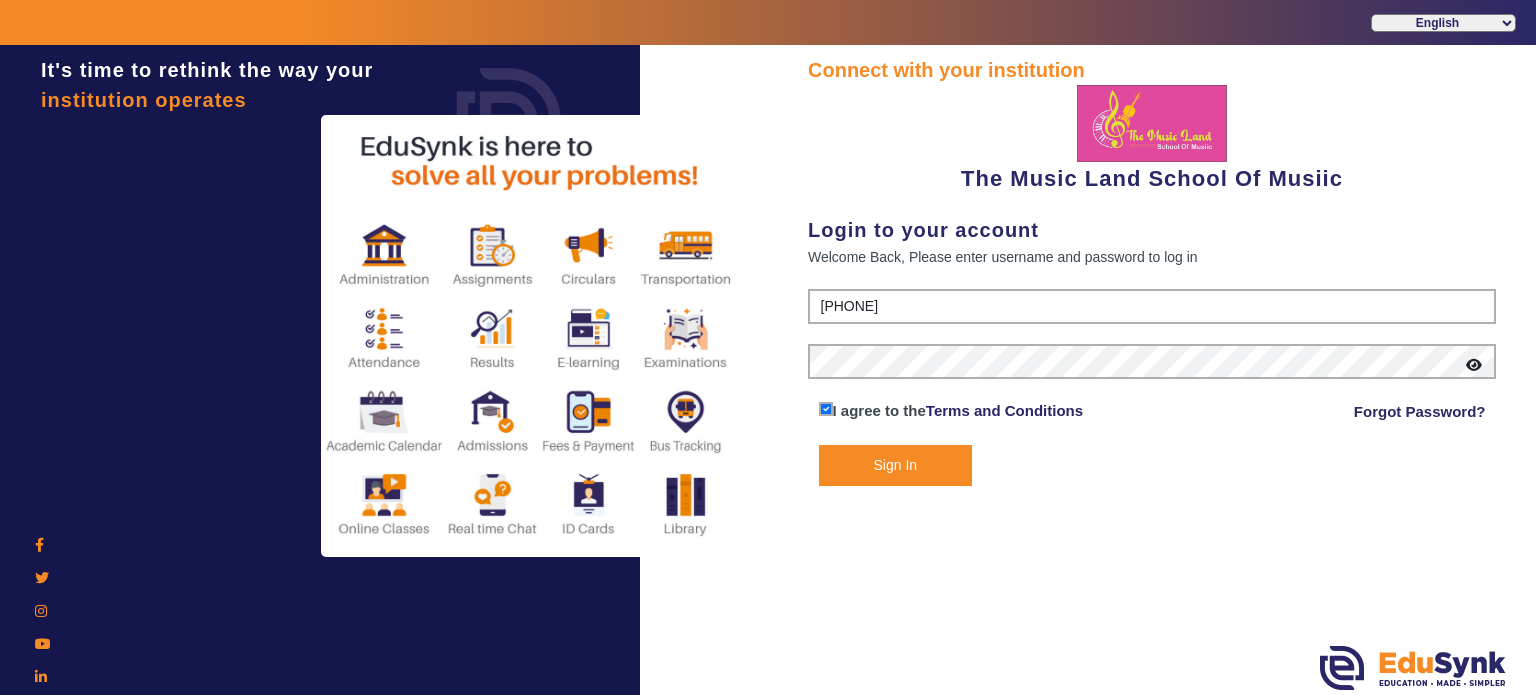 click on "Sign In" 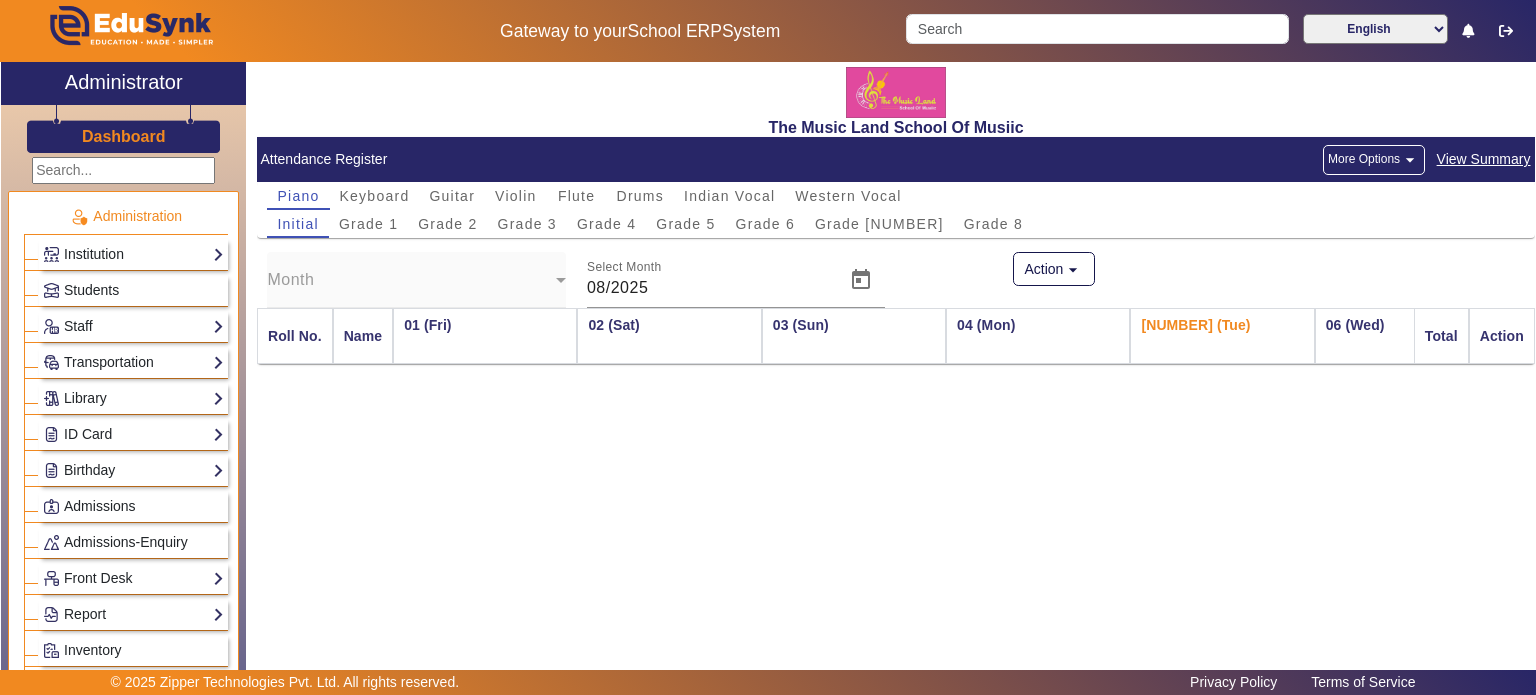 scroll, scrollTop: 0, scrollLeft: 80, axis: horizontal 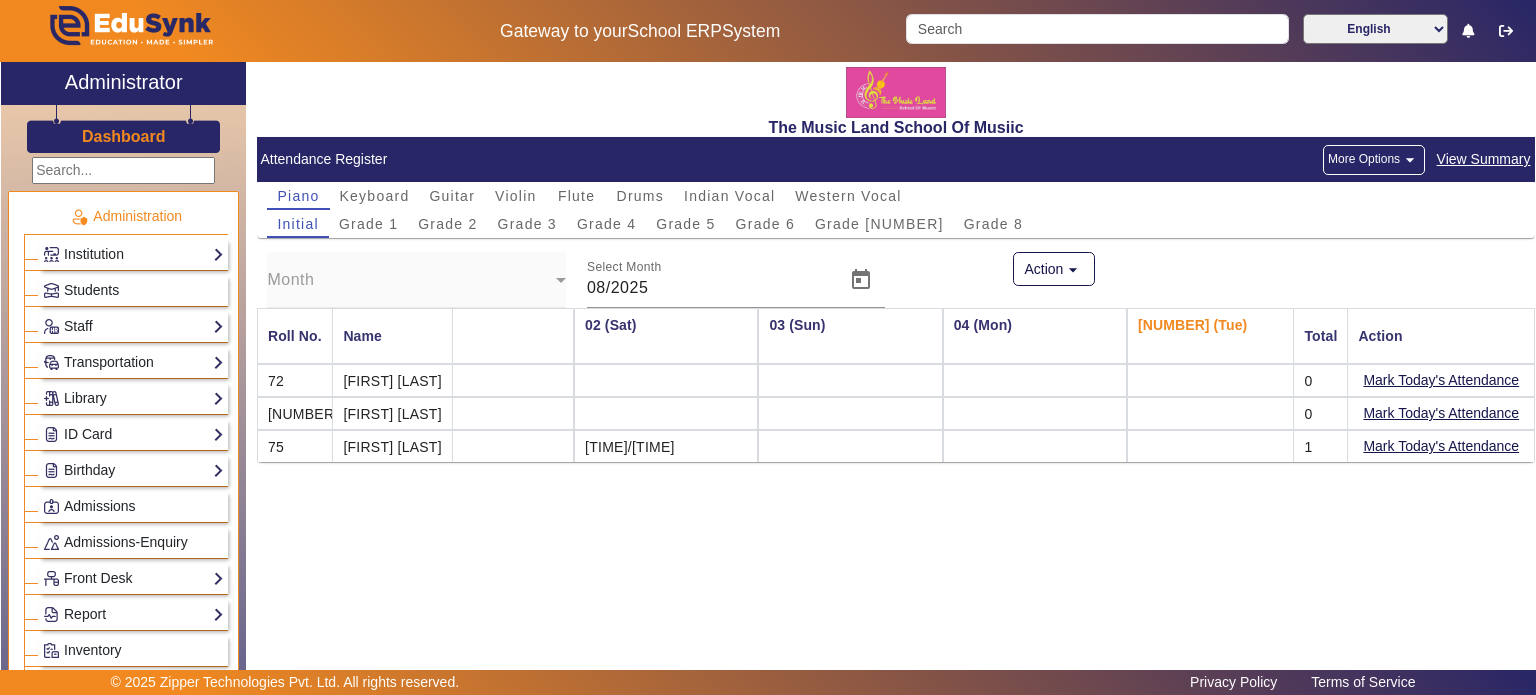 drag, startPoint x: 378, startPoint y: 507, endPoint x: 381, endPoint y: 534, distance: 27.166155 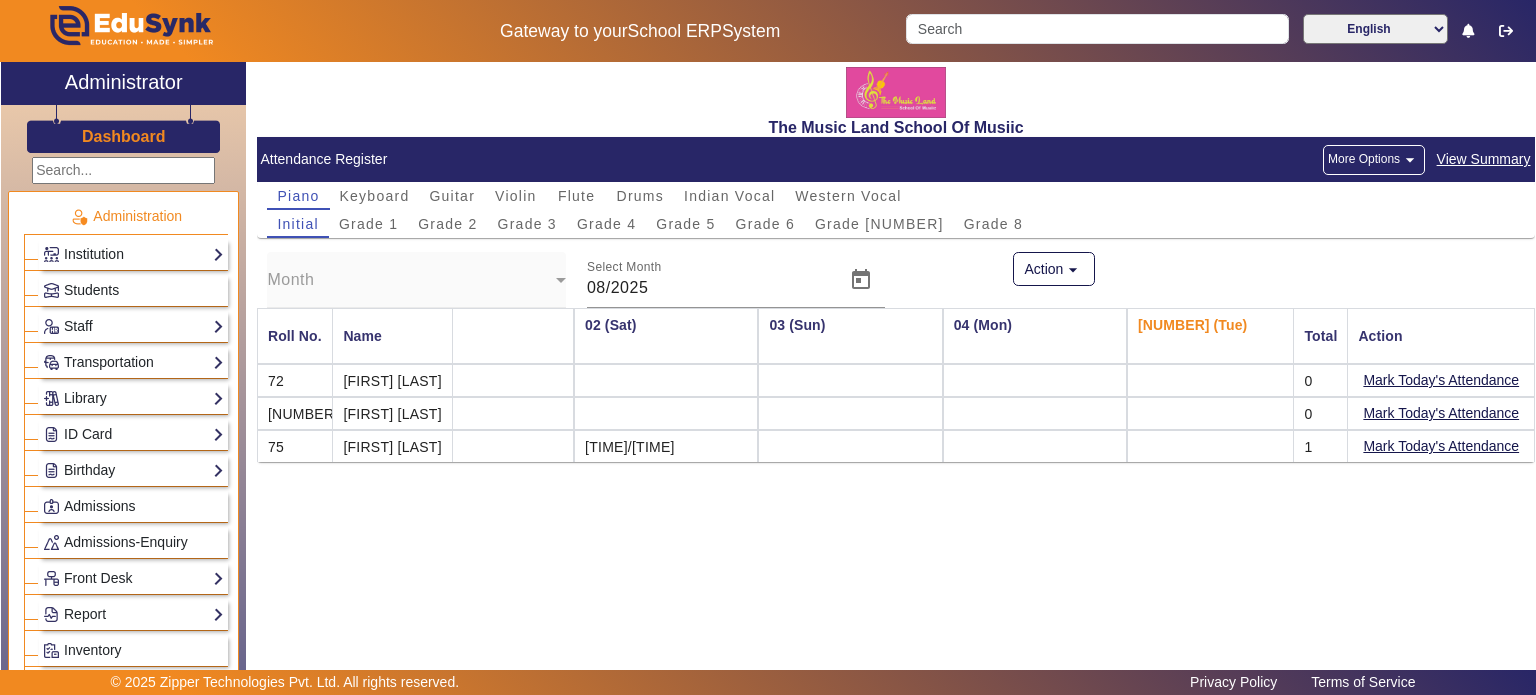 drag, startPoint x: 381, startPoint y: 534, endPoint x: 375, endPoint y: 567, distance: 33.54102 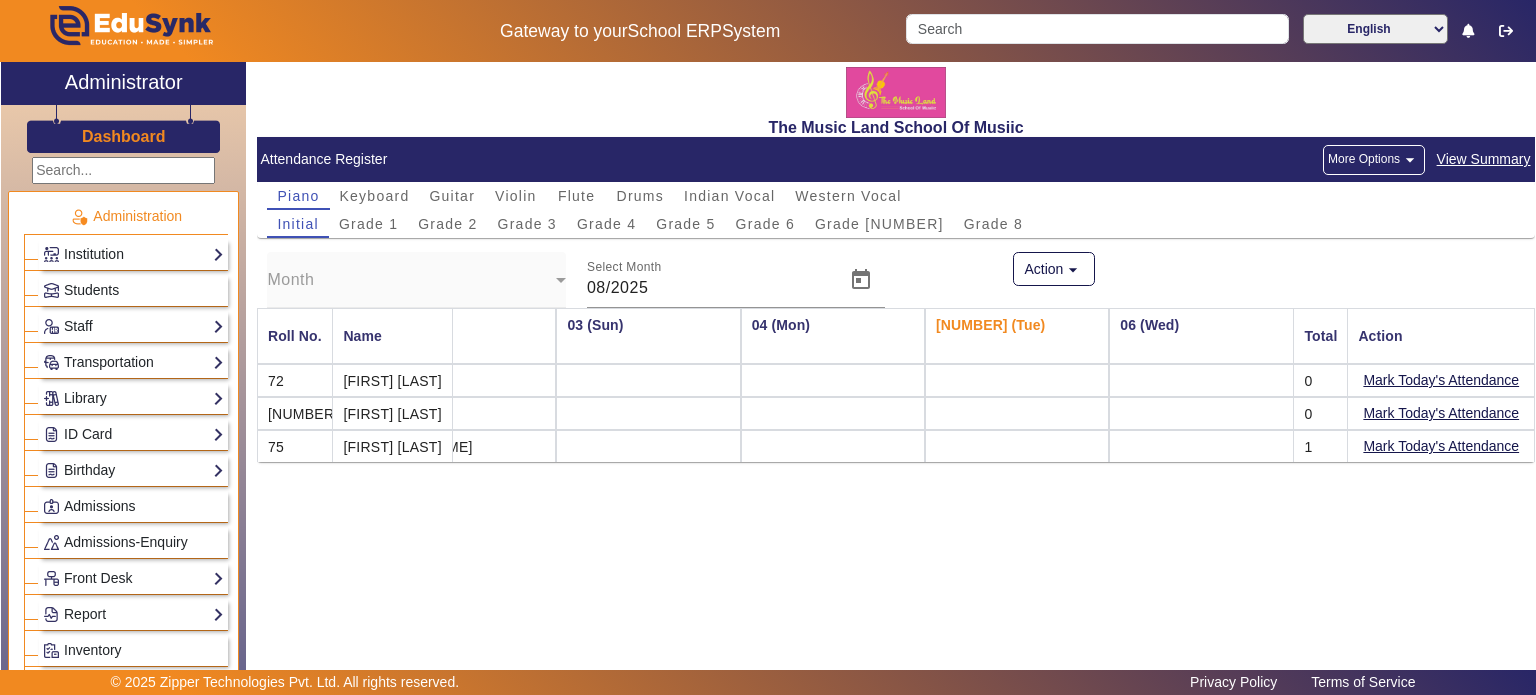 scroll, scrollTop: 0, scrollLeft: 0, axis: both 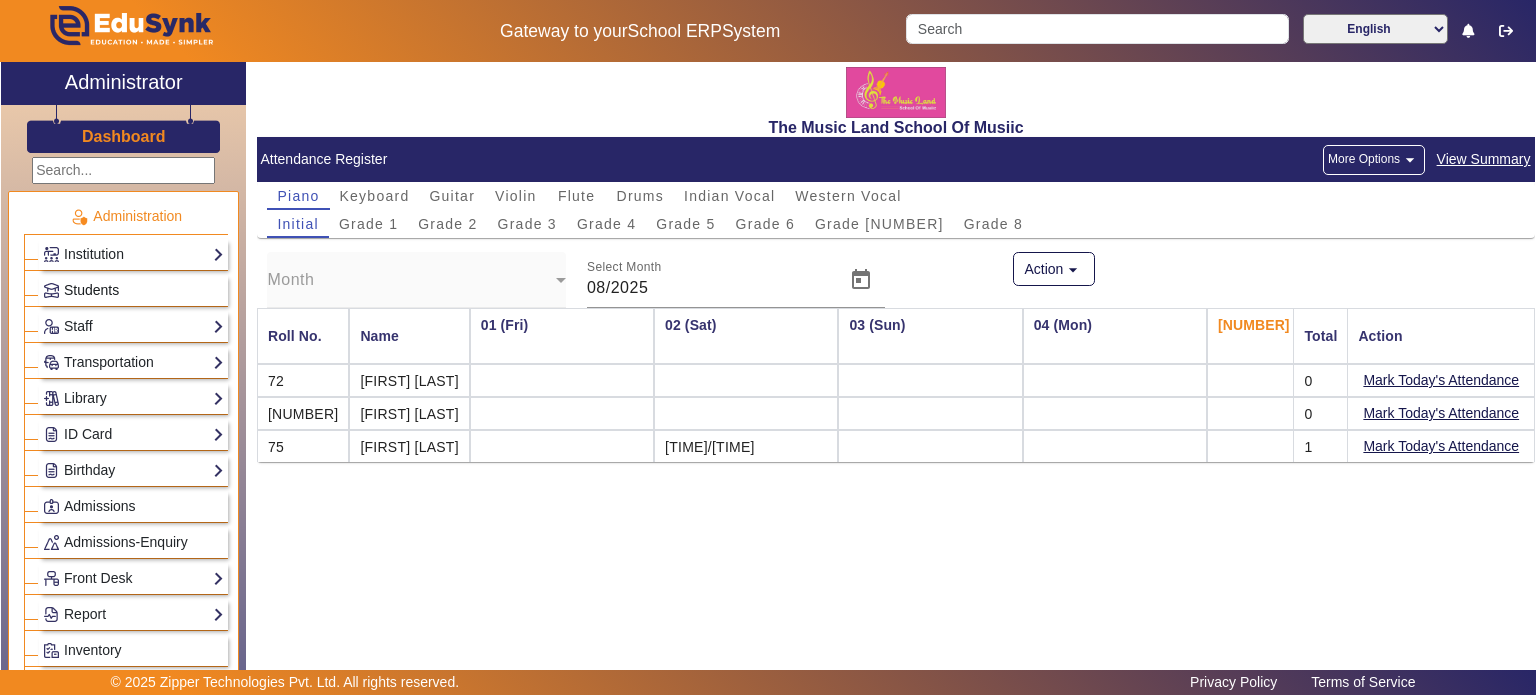 click on "Students" 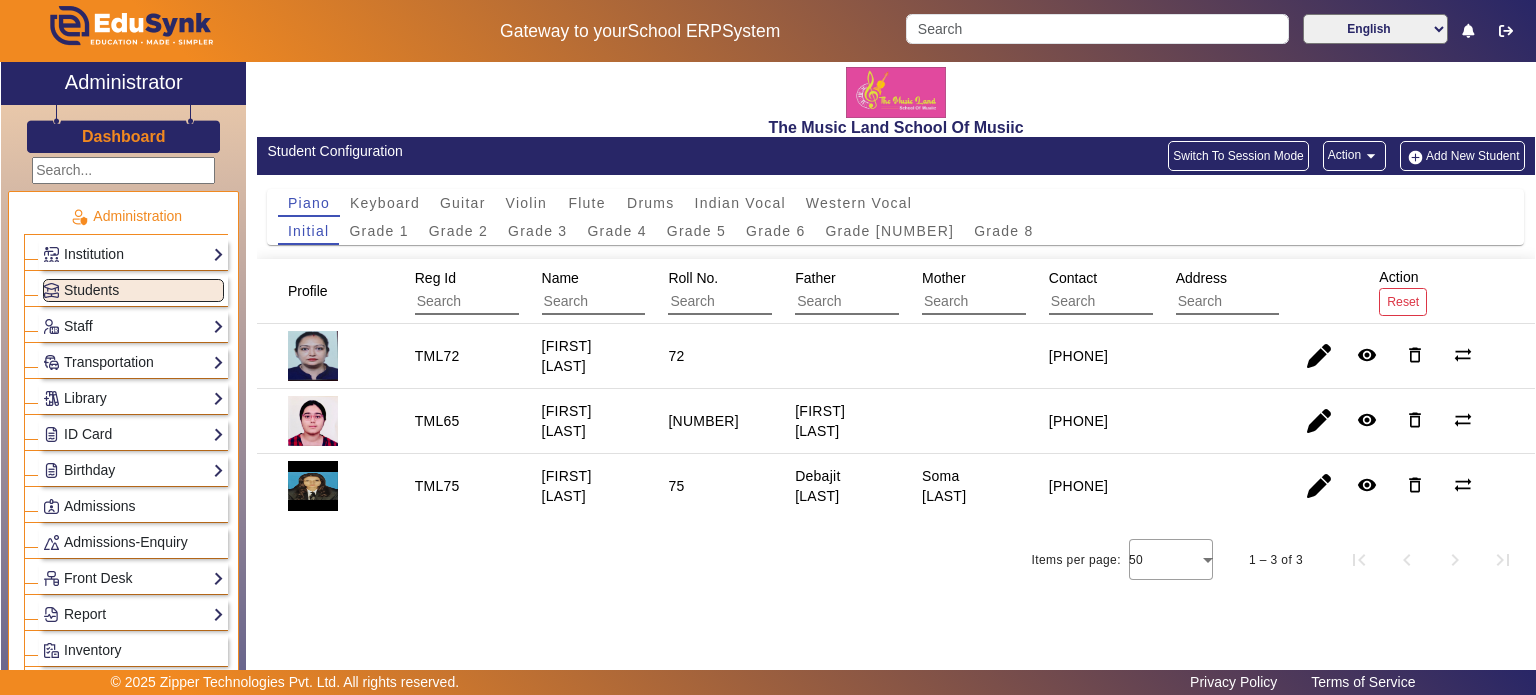 click on "Switch To Session Mode" 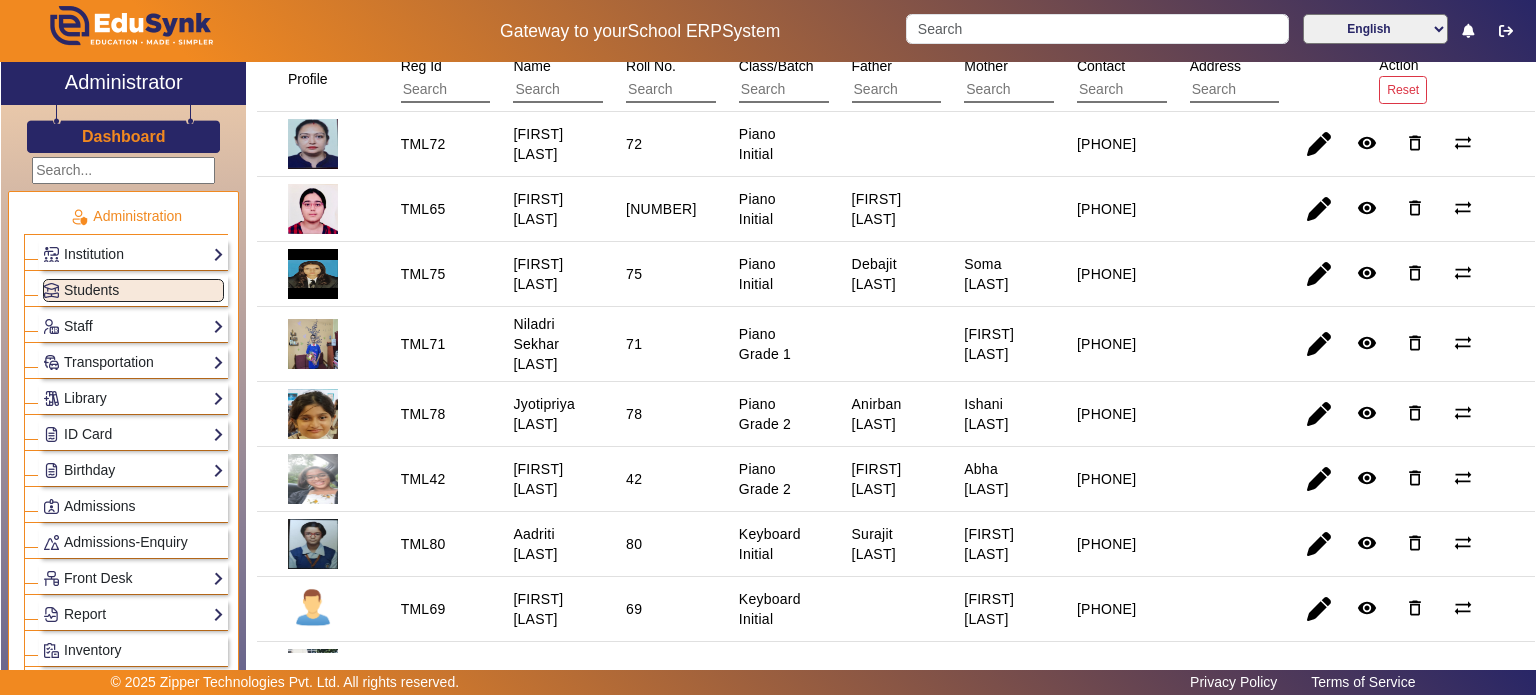 scroll, scrollTop: 0, scrollLeft: 0, axis: both 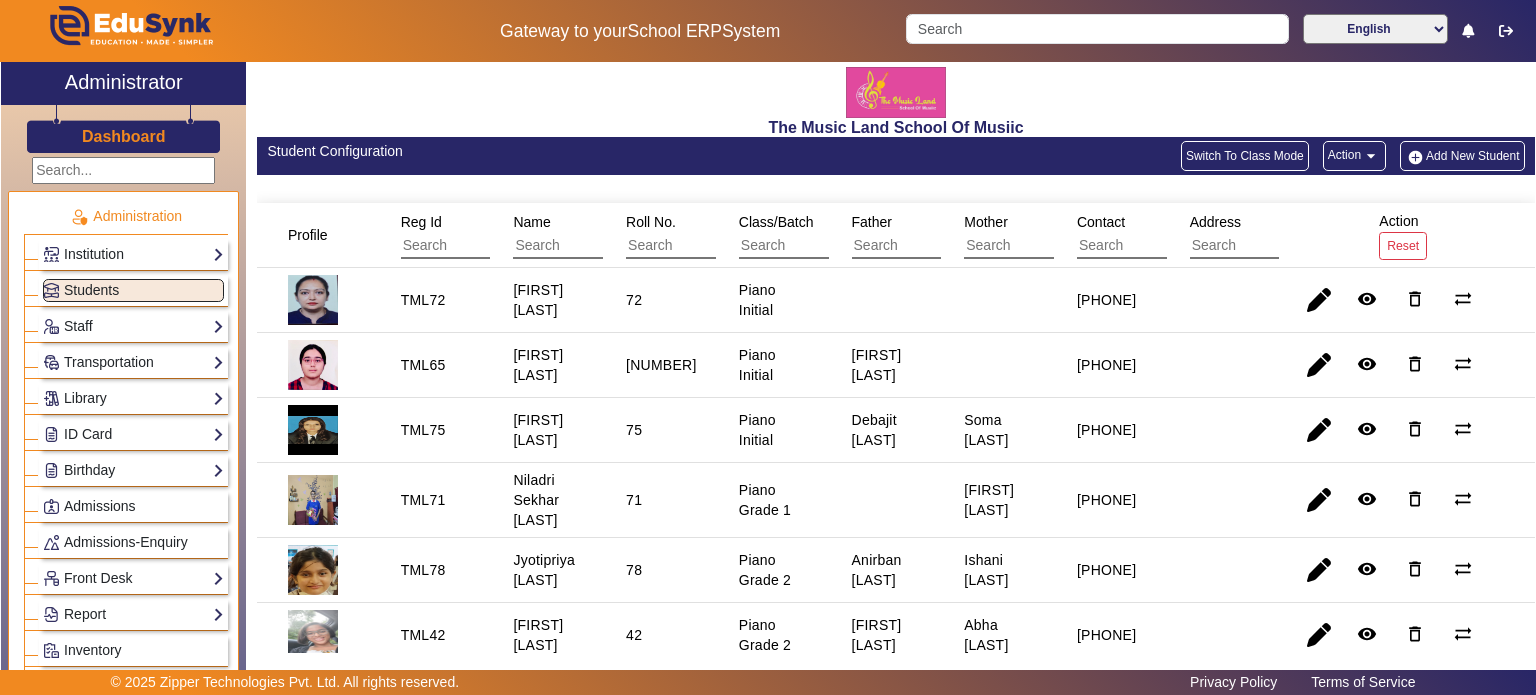 click on "Switch To Class Mode" 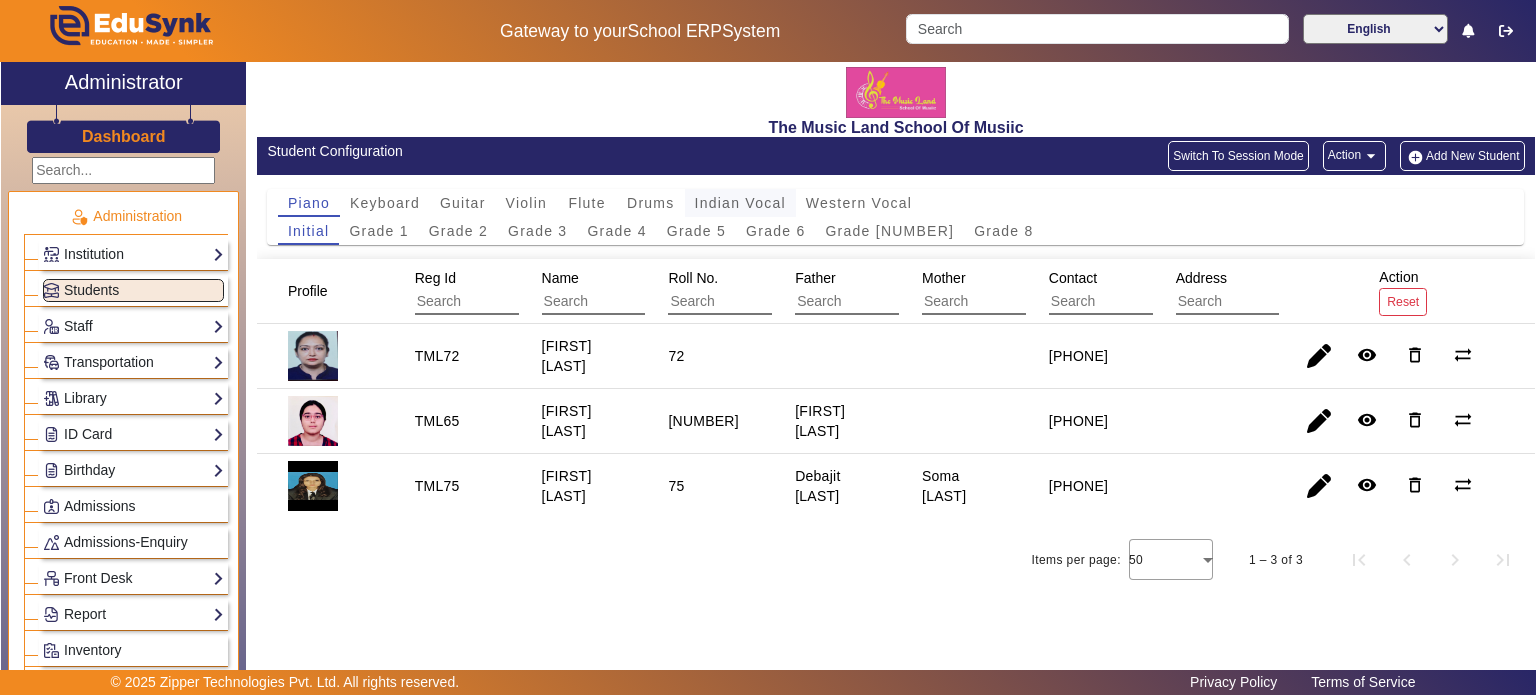 click on "Indian Vocal" at bounding box center (740, 203) 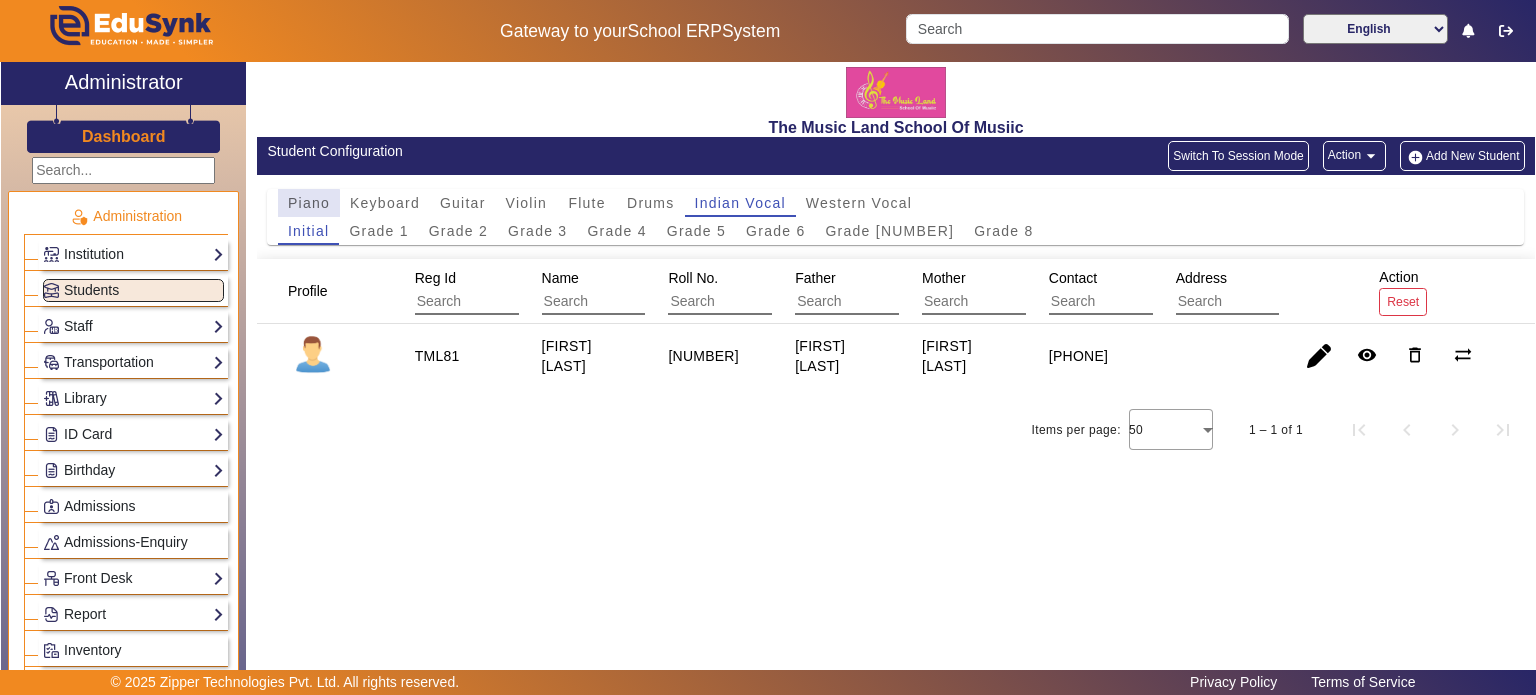click on "Piano" at bounding box center [309, 203] 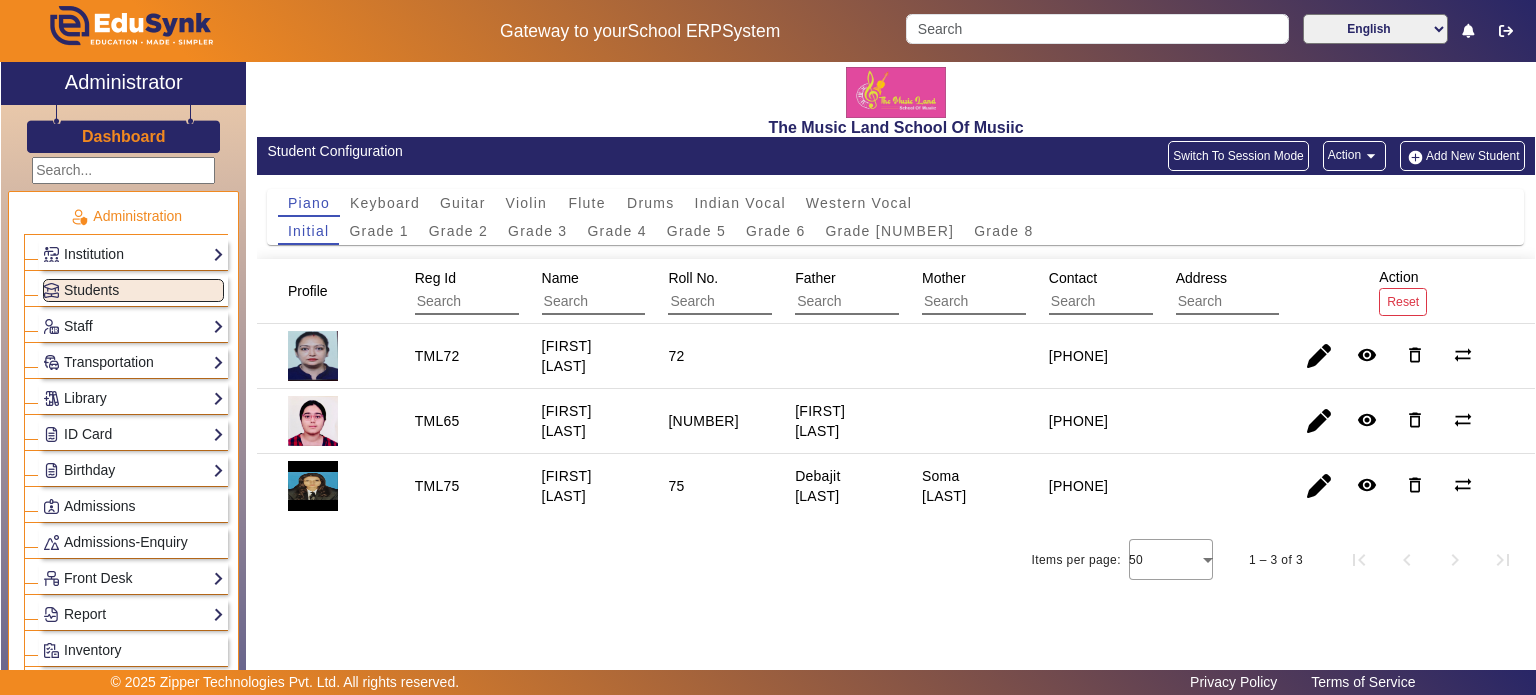 click on "Switch To Session Mode" 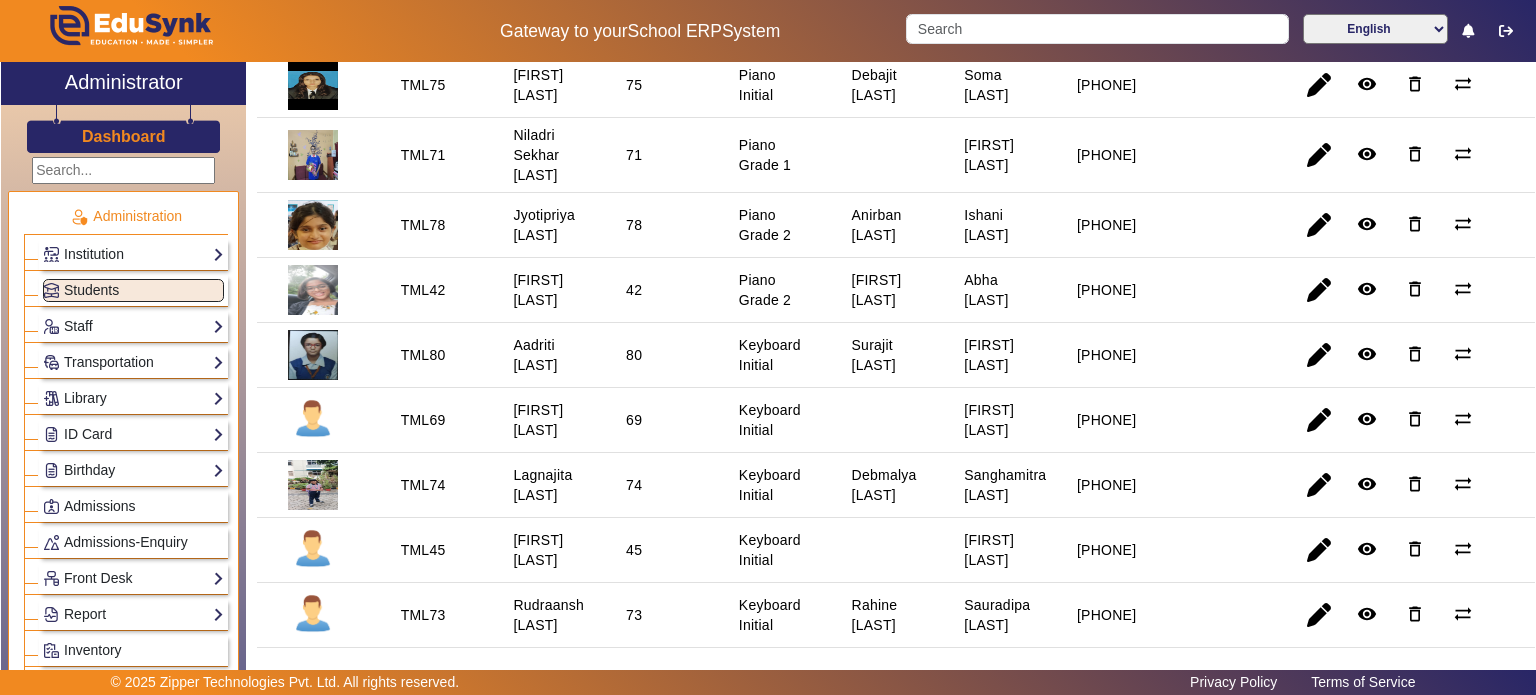 scroll, scrollTop: 0, scrollLeft: 0, axis: both 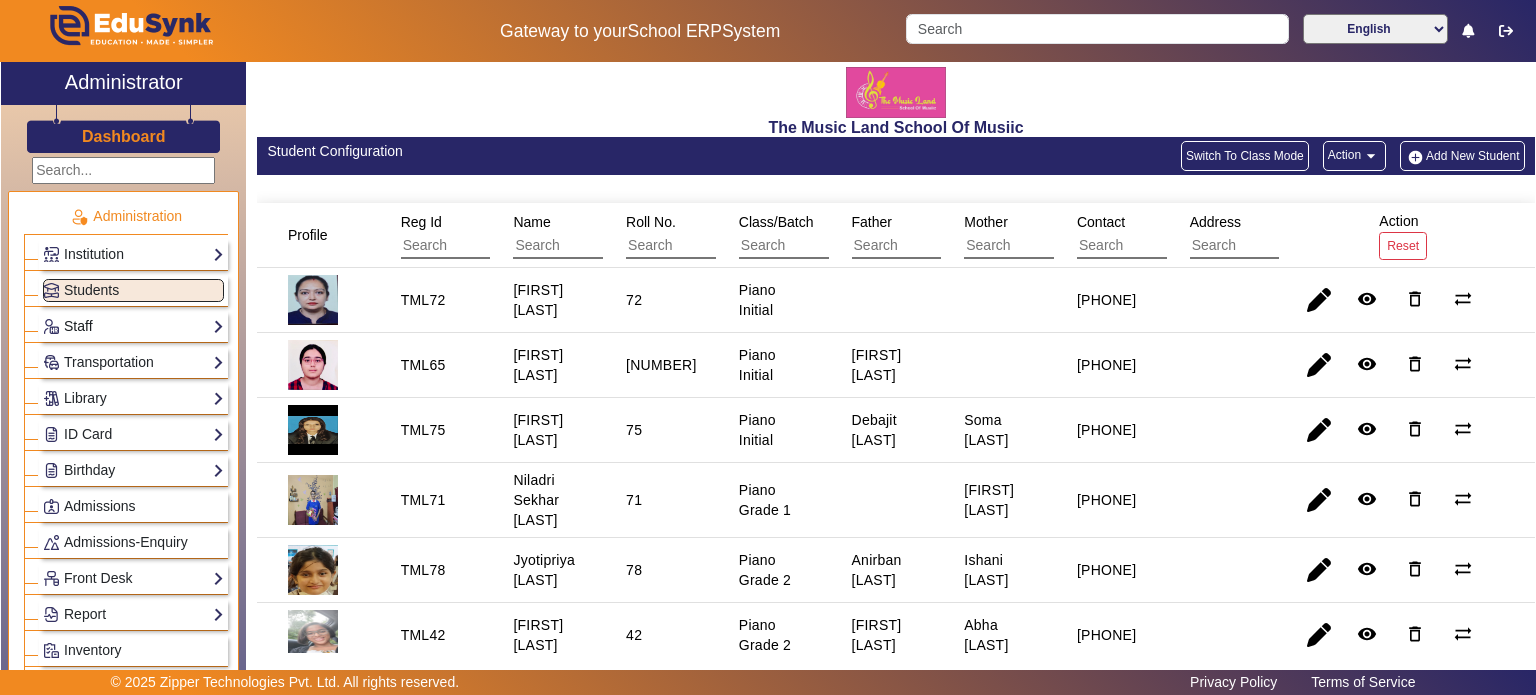 click on "Staff" 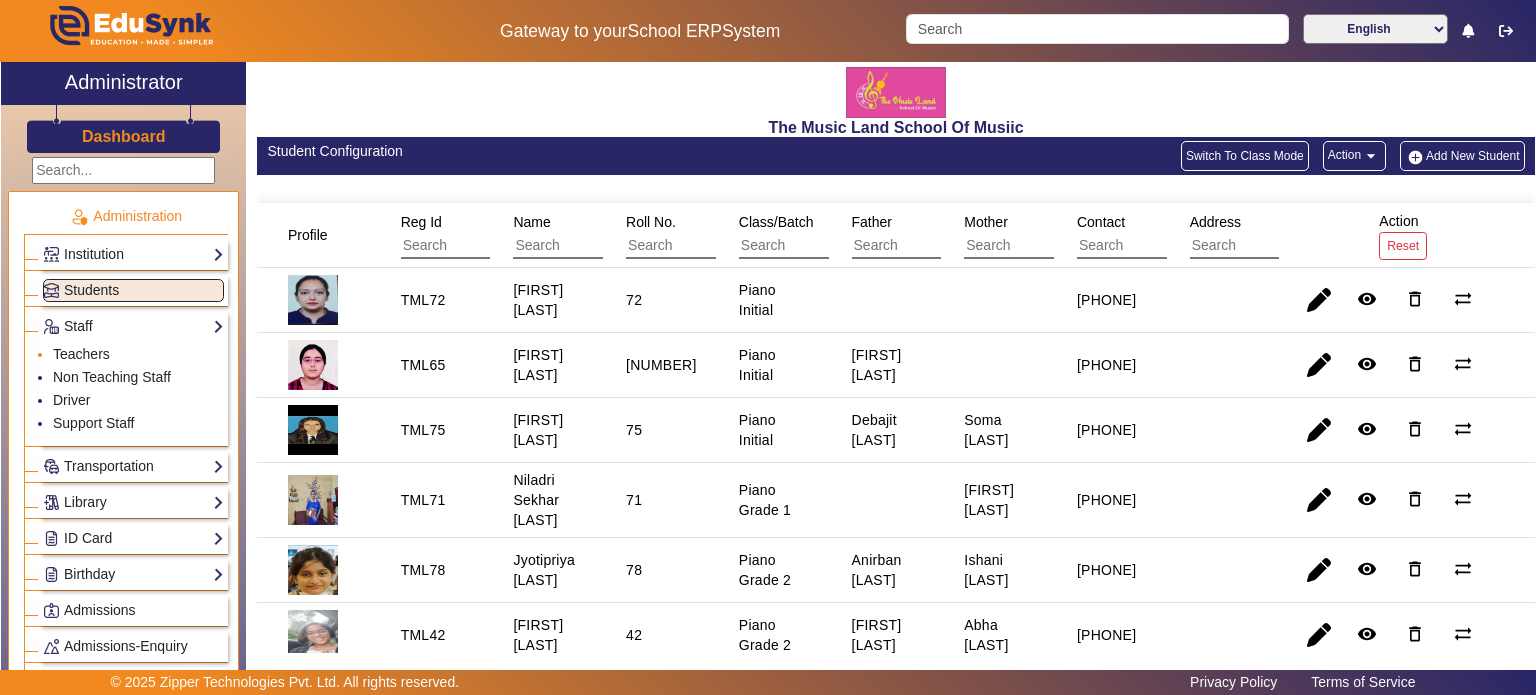 click on "Teachers" 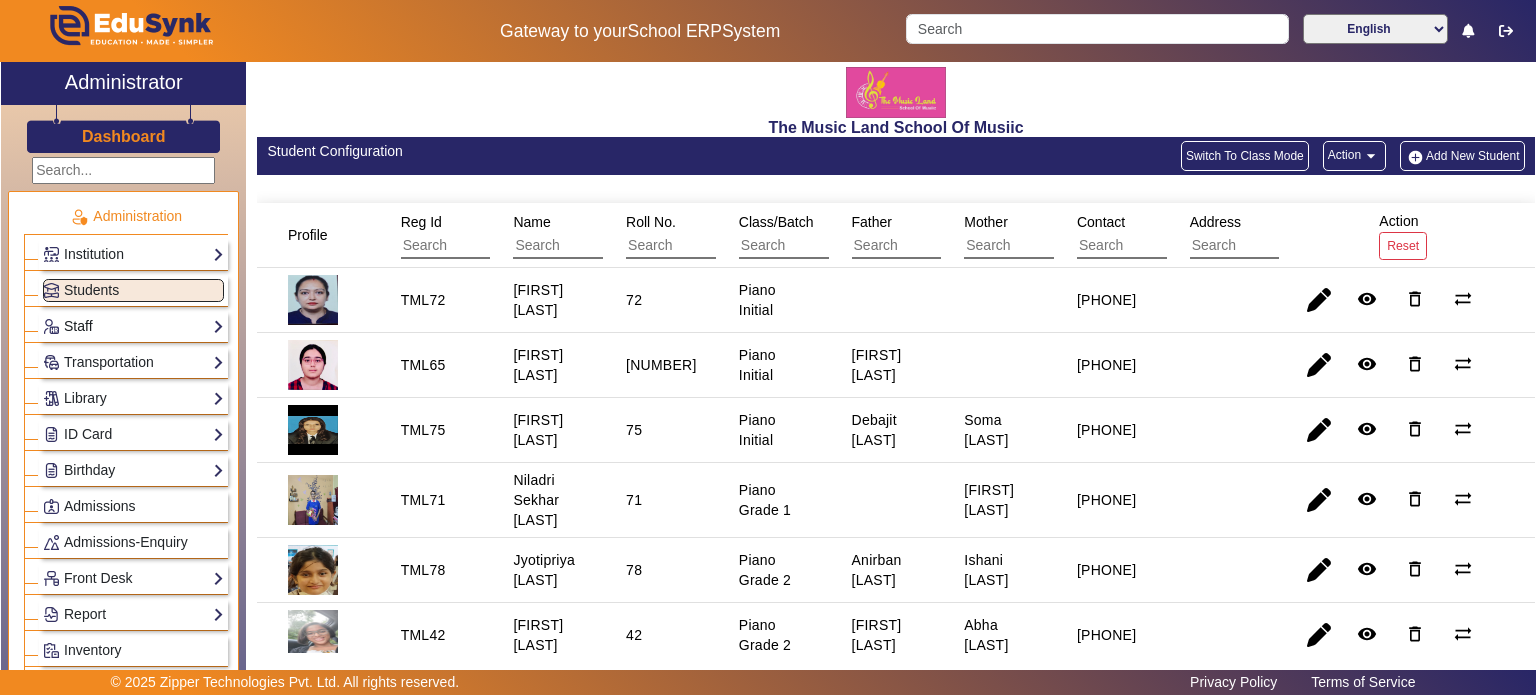 click on "Staff" 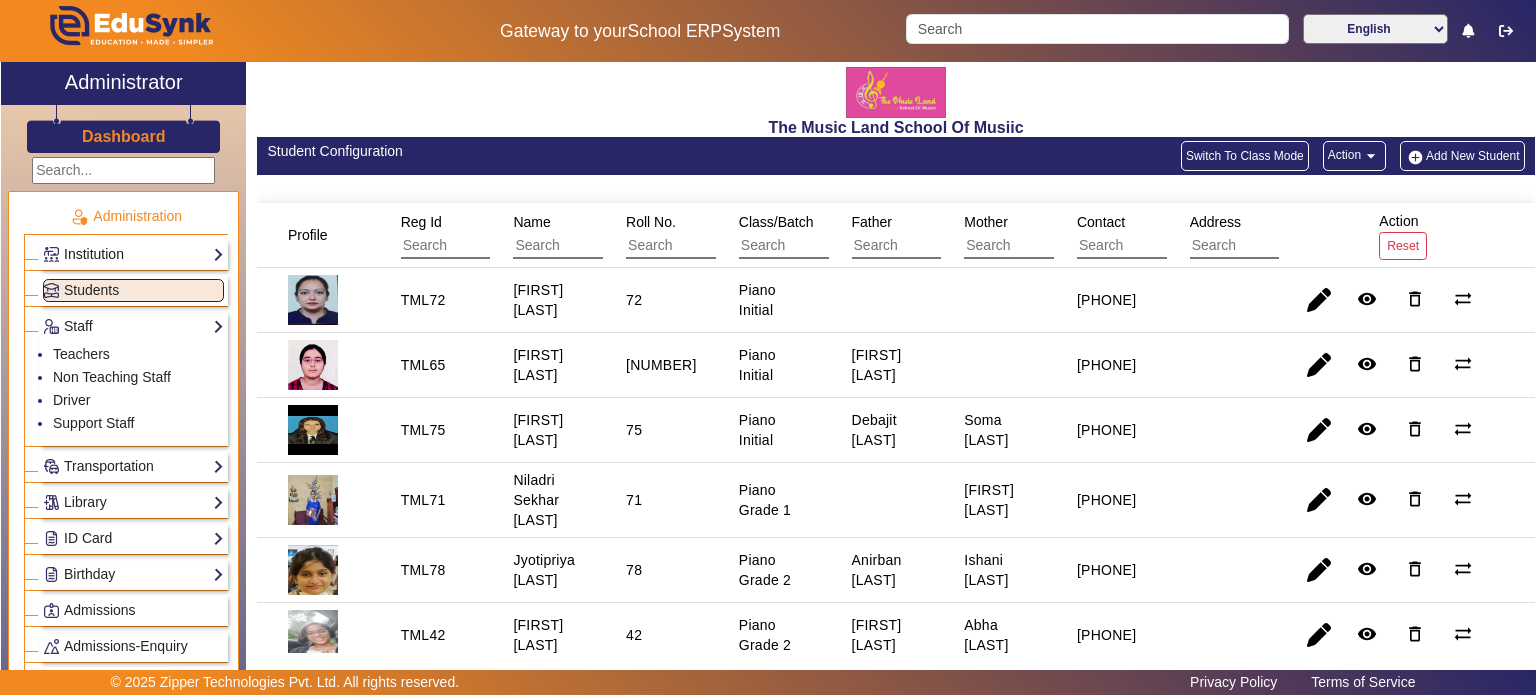 click on "Institution" 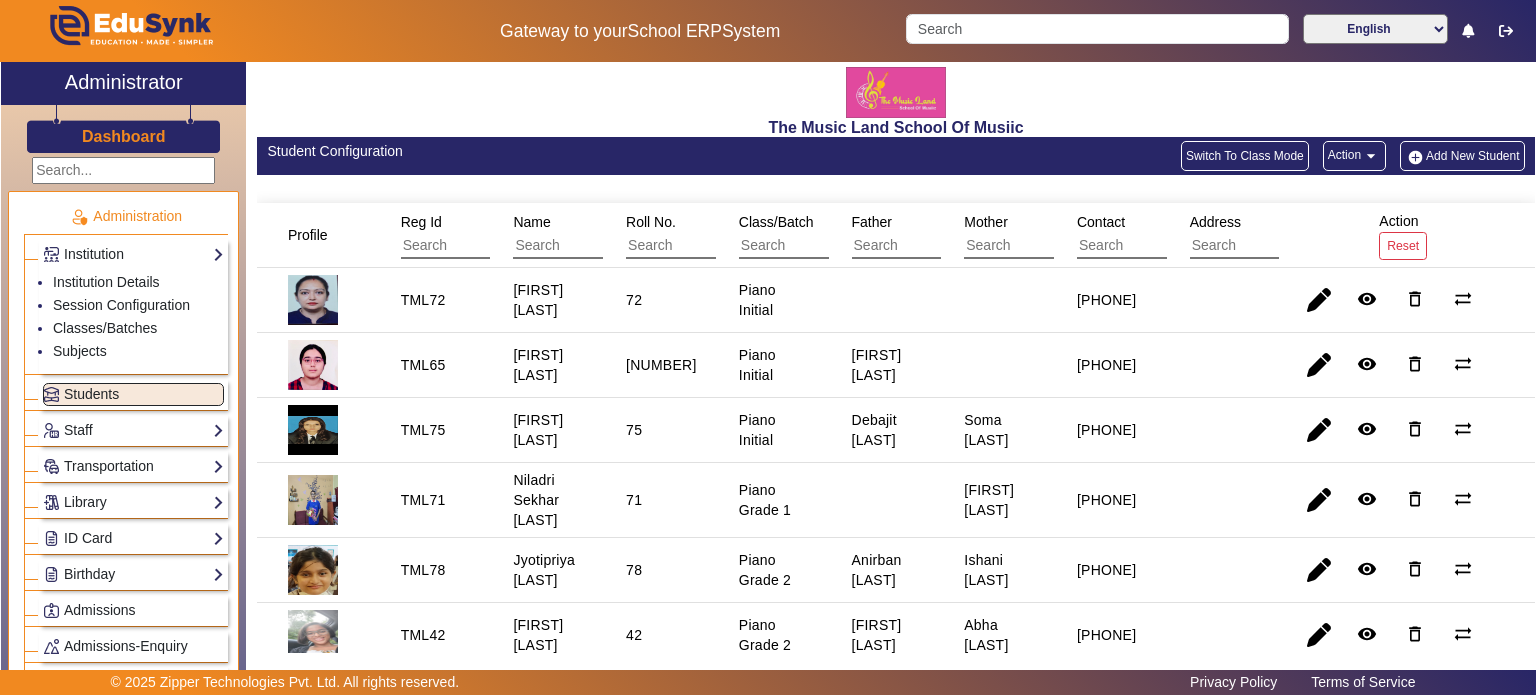 click on "Dashboard" 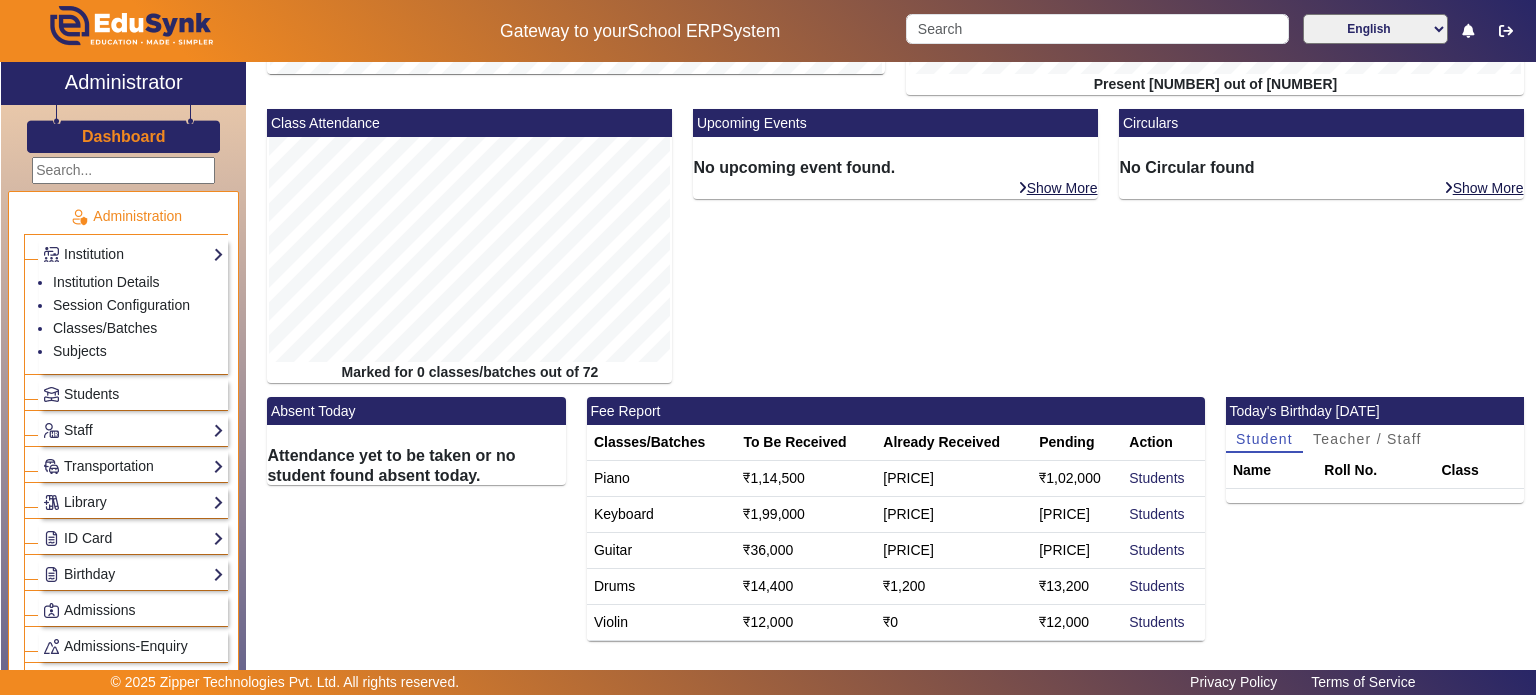 scroll, scrollTop: 0, scrollLeft: 0, axis: both 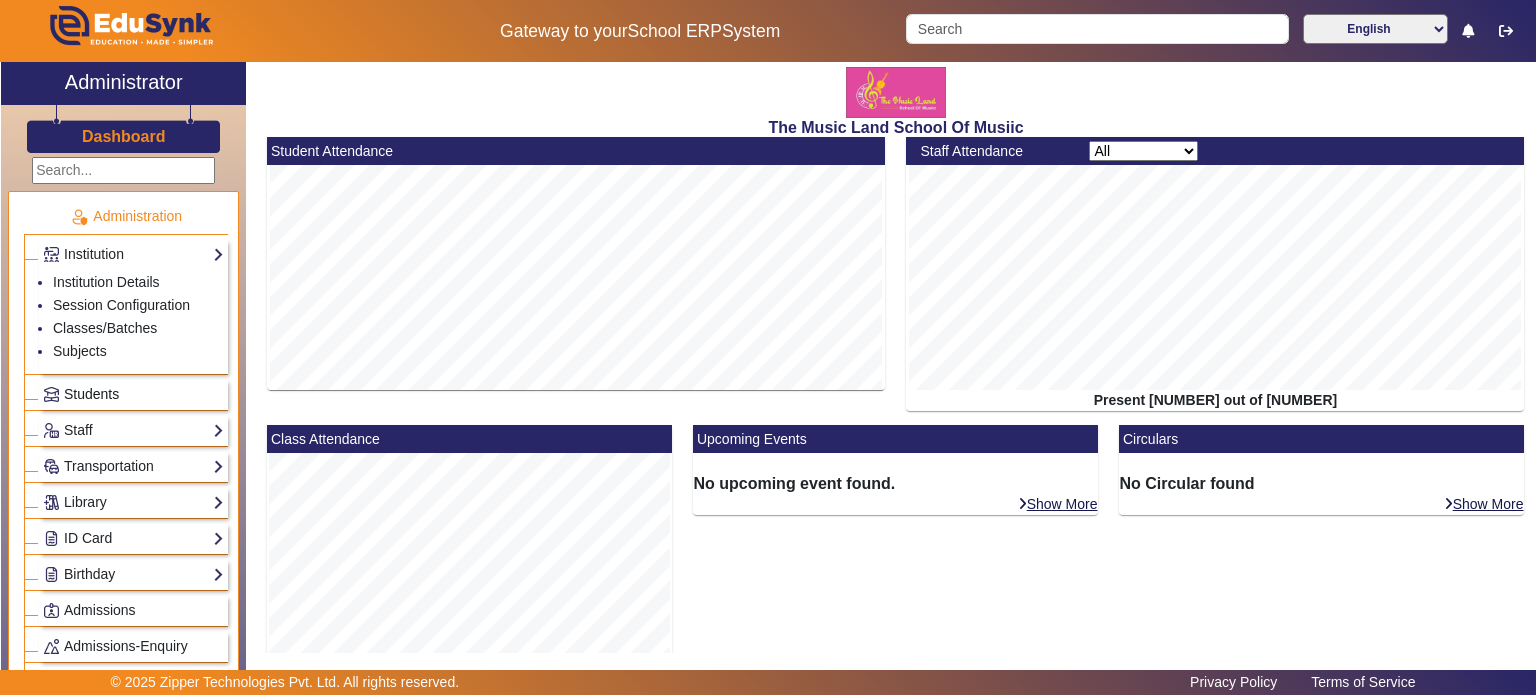 click on "Students" 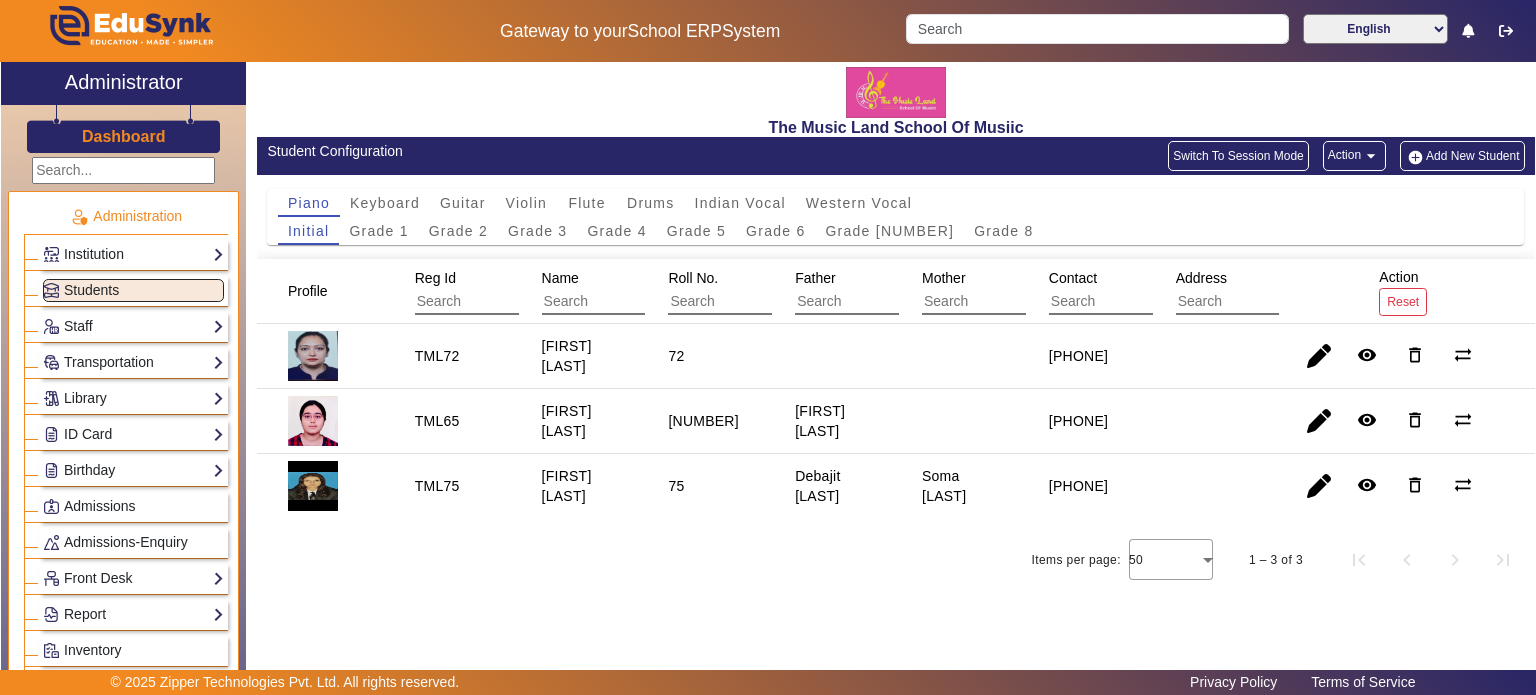 click on "Switch To Session Mode" 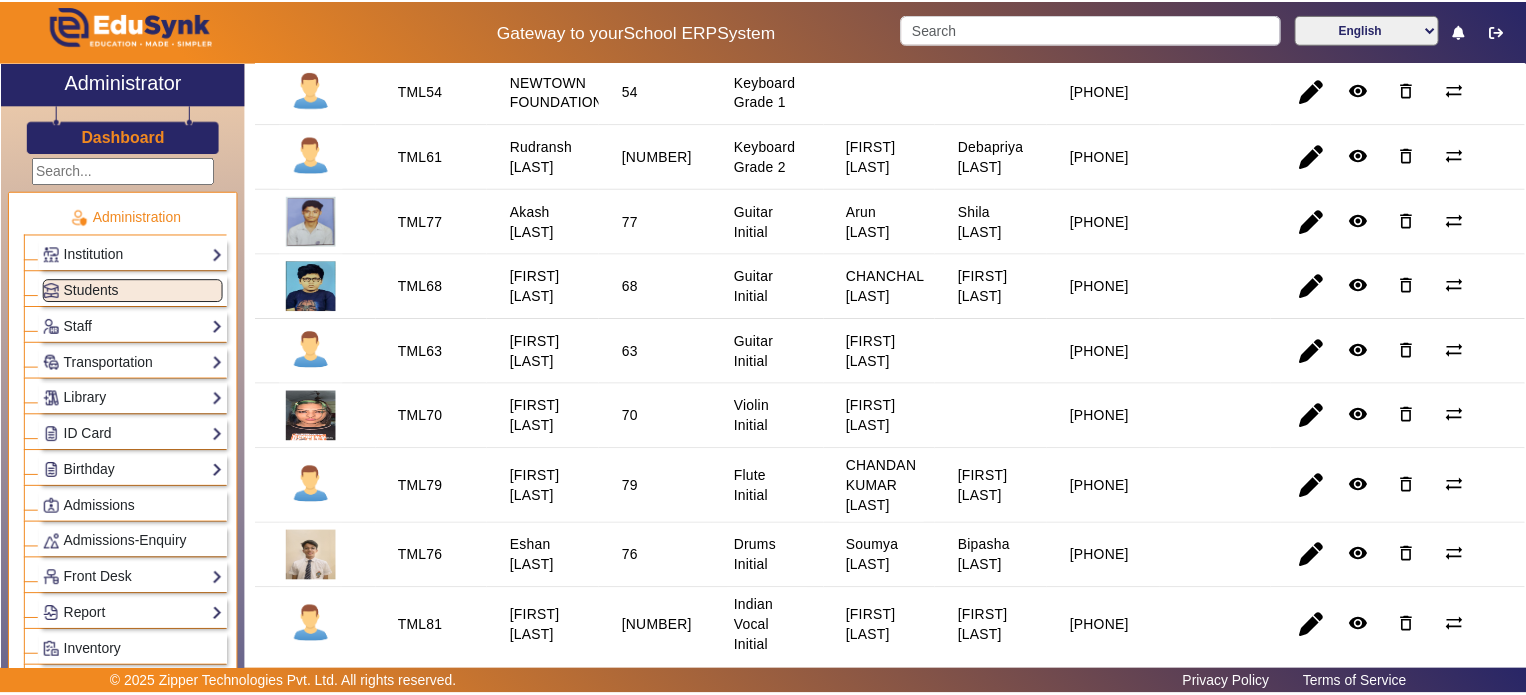 scroll, scrollTop: 1362, scrollLeft: 0, axis: vertical 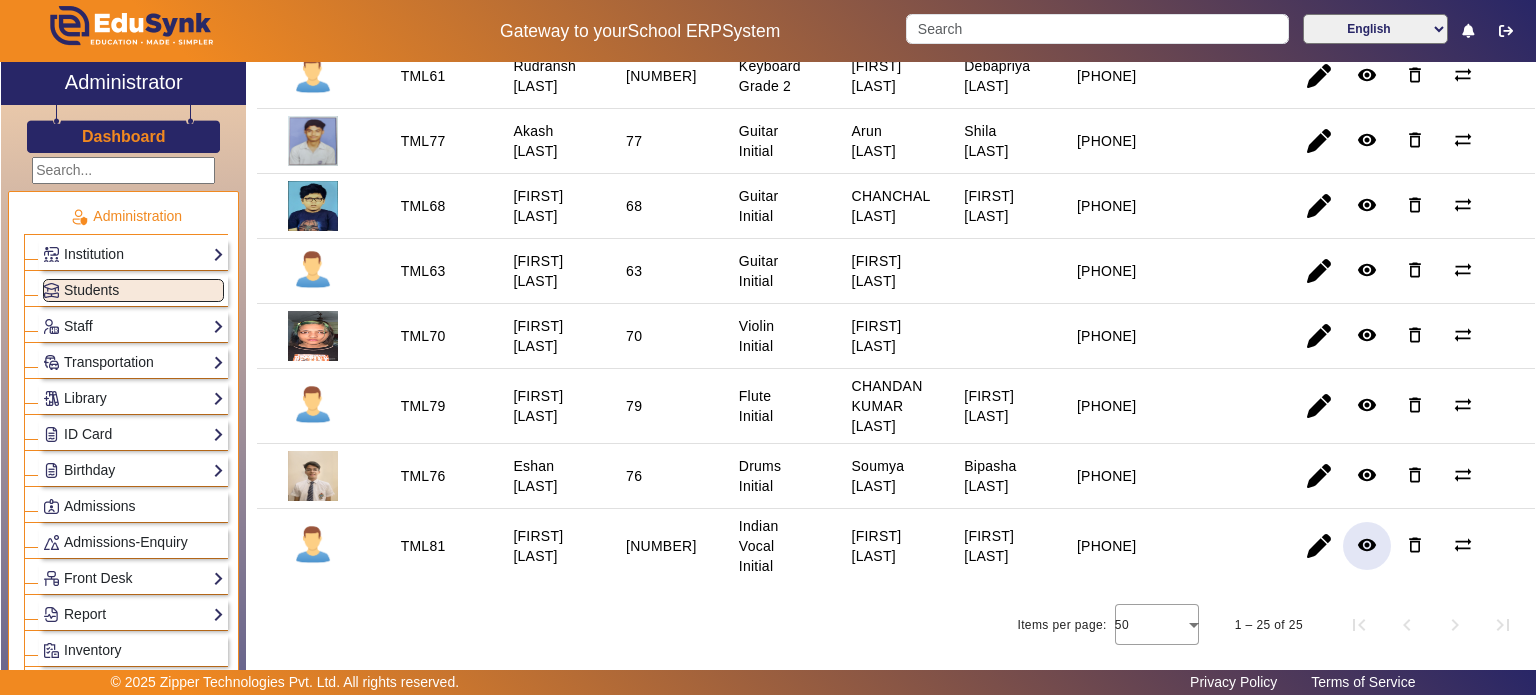 click on "remove_red_eye" 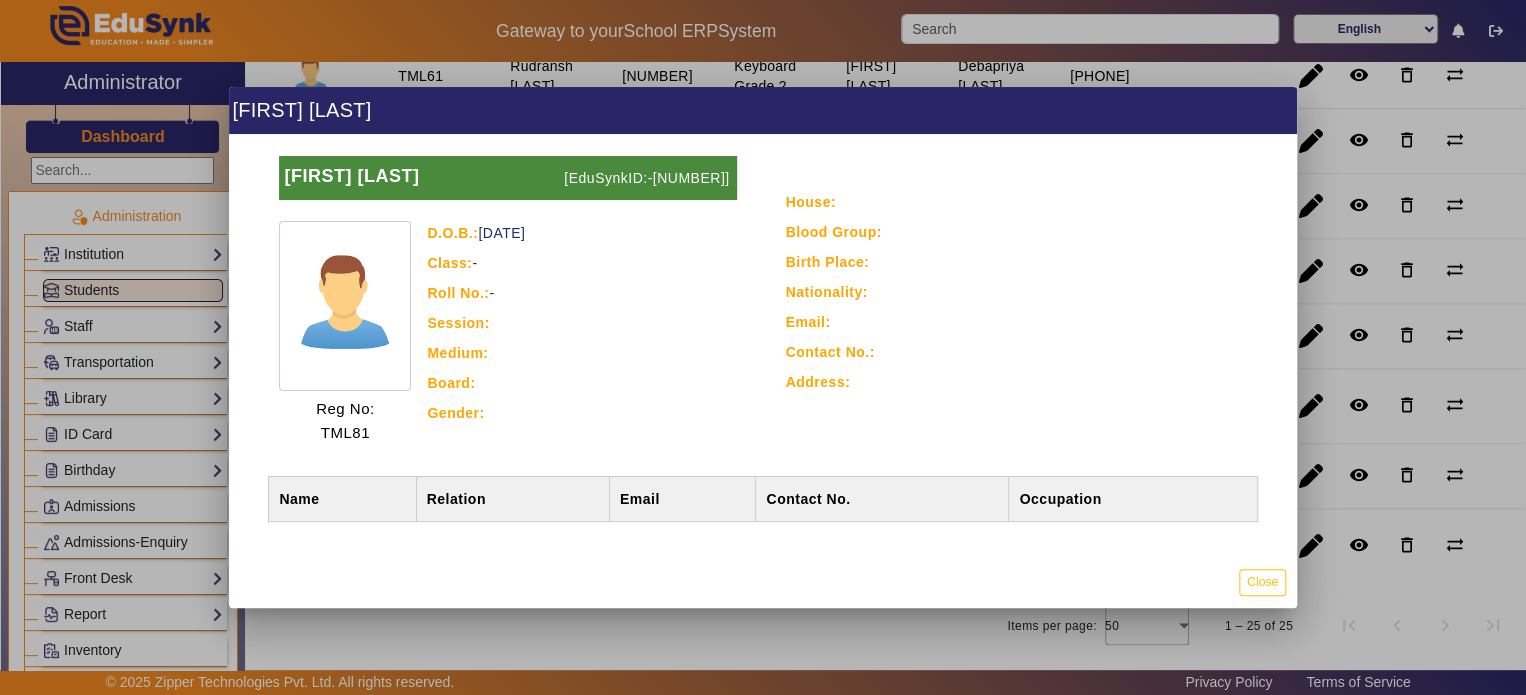 scroll, scrollTop: 0, scrollLeft: 0, axis: both 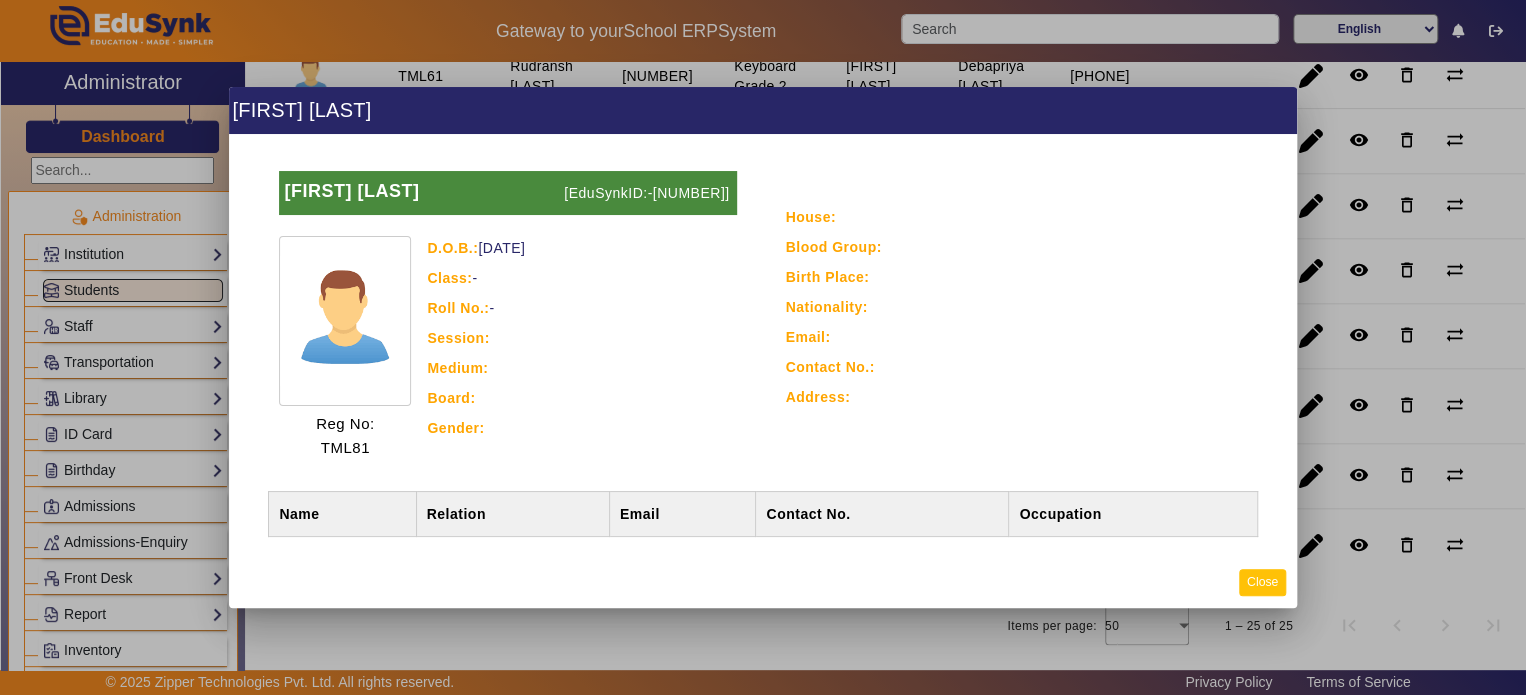 click on "Close" 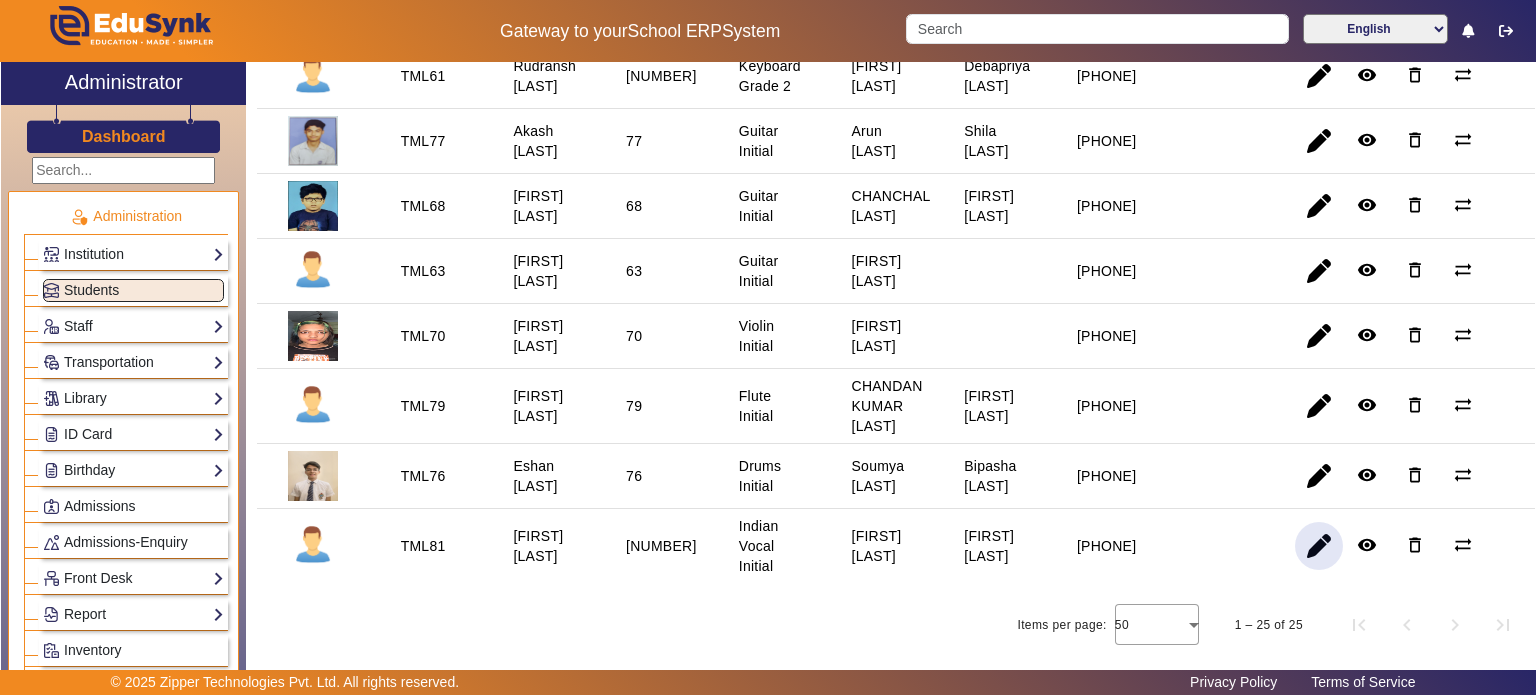 click 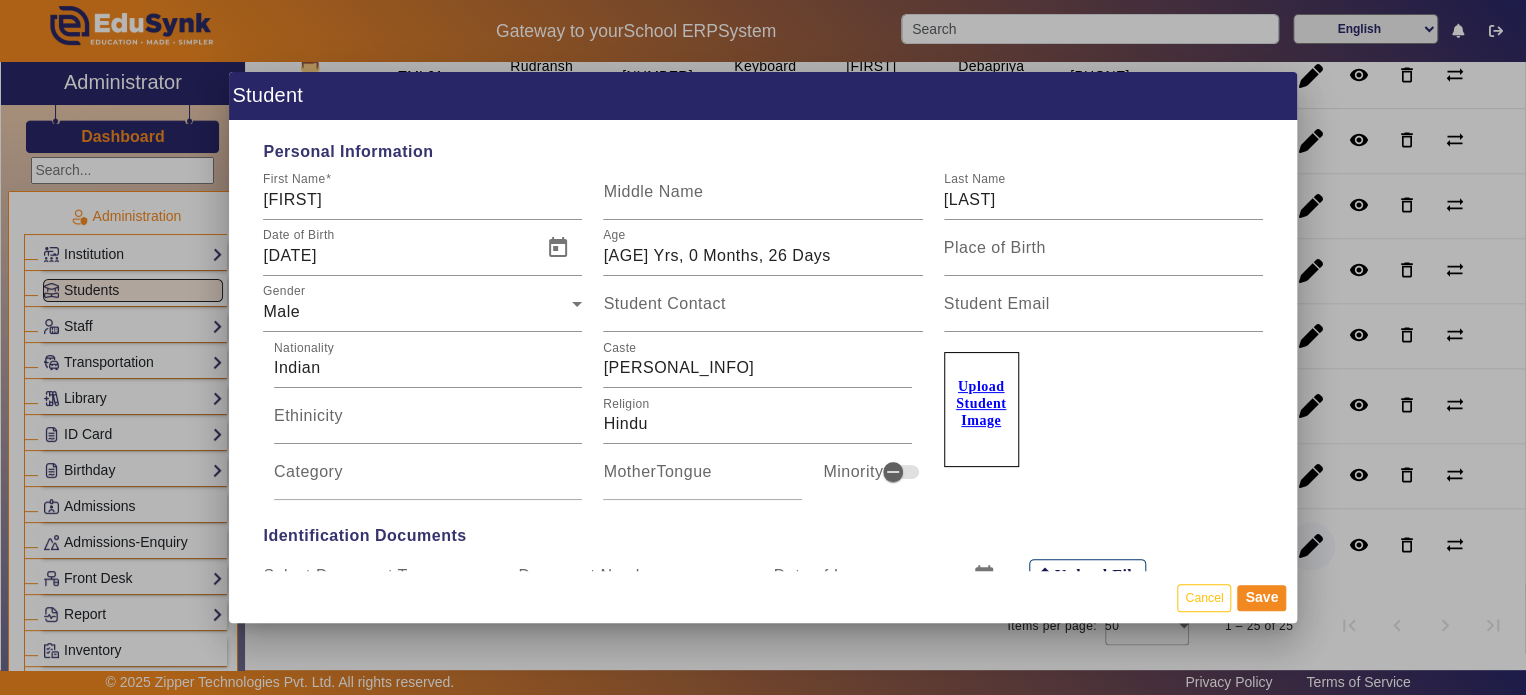 click at bounding box center (763, 347) 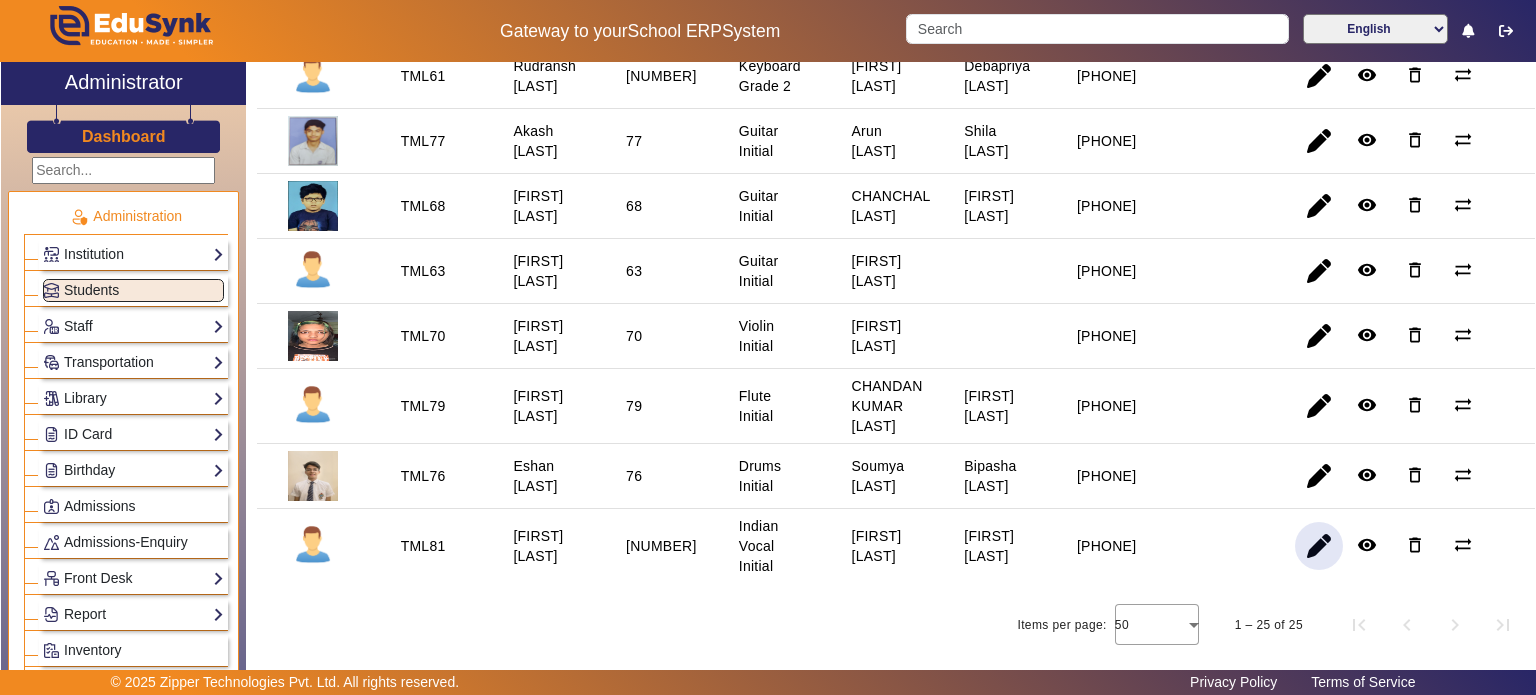 click 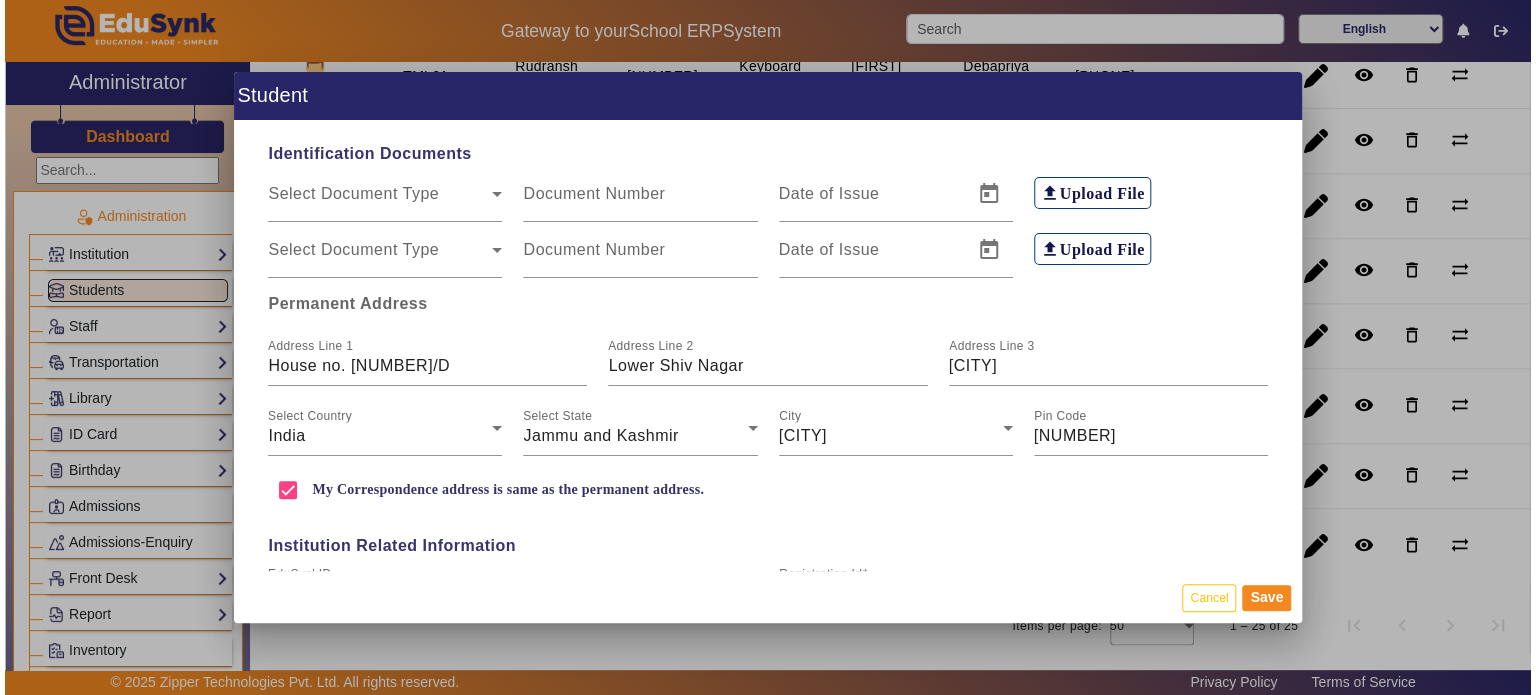 scroll, scrollTop: 388, scrollLeft: 0, axis: vertical 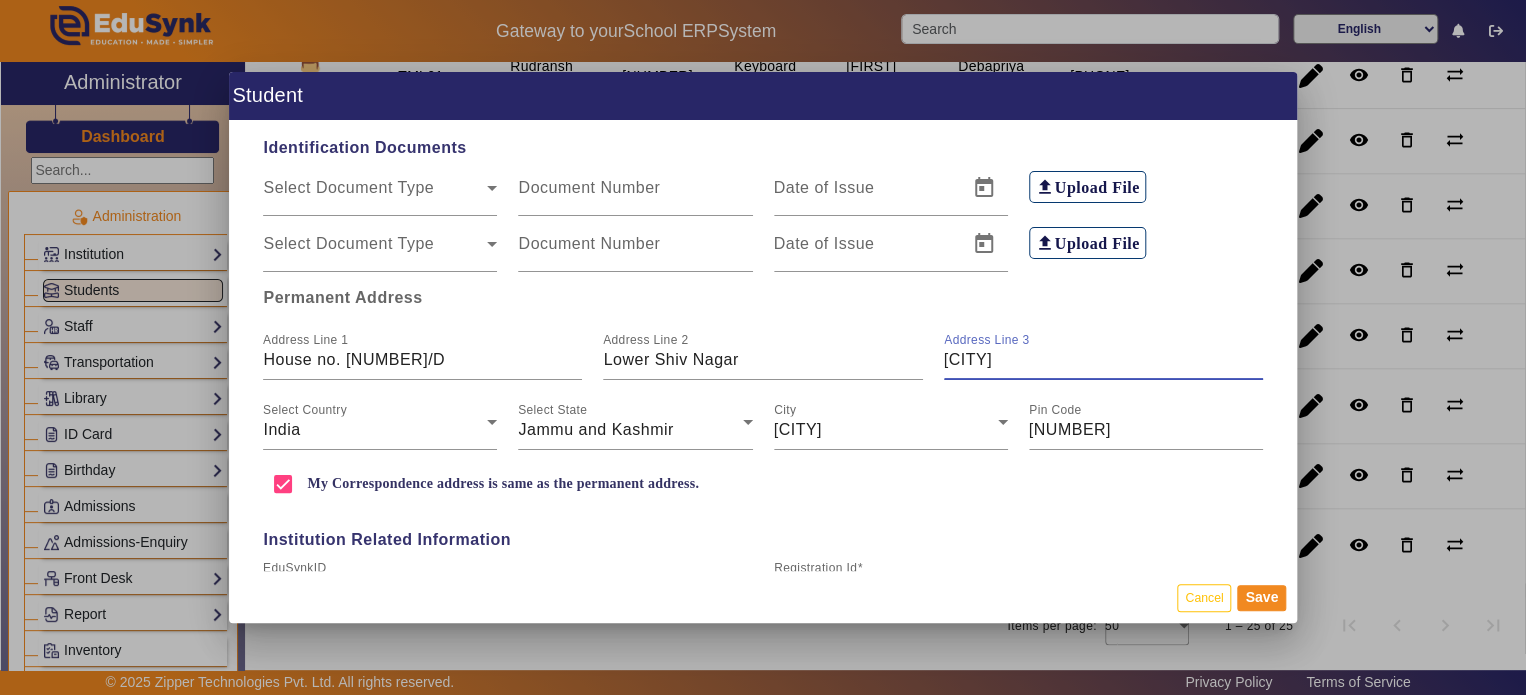 drag, startPoint x: 993, startPoint y: 356, endPoint x: 940, endPoint y: 352, distance: 53.15073 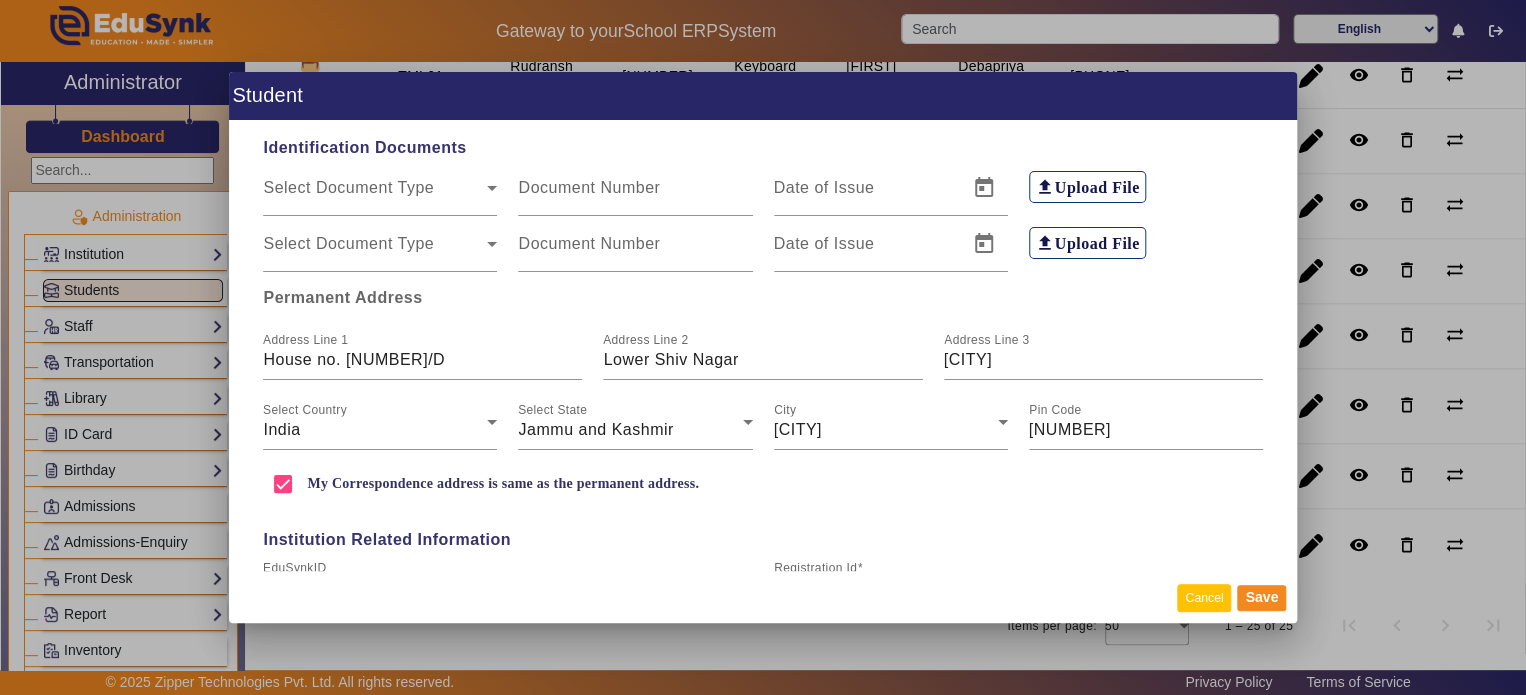 click on "Cancel" at bounding box center [1204, 597] 